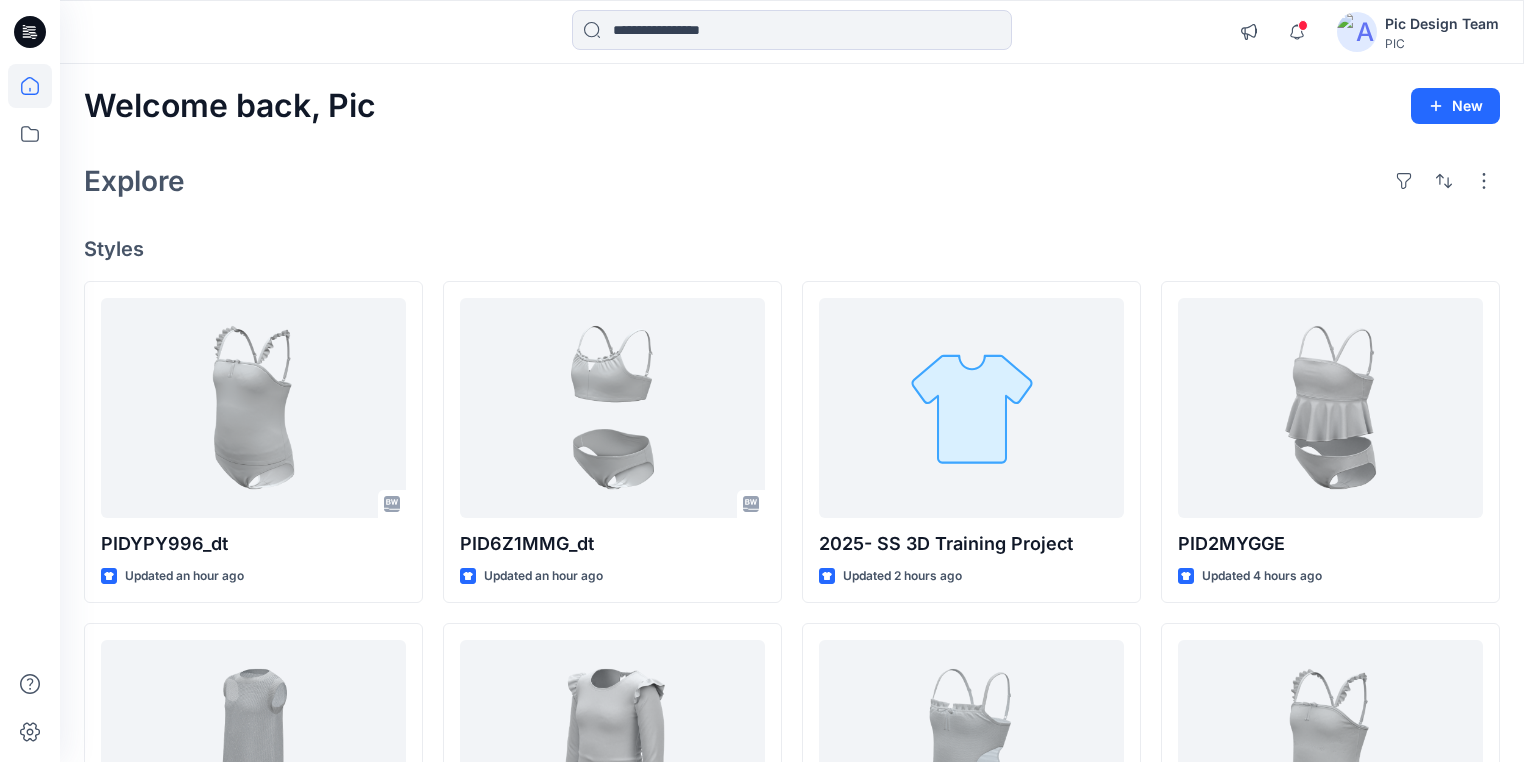 scroll, scrollTop: 0, scrollLeft: 0, axis: both 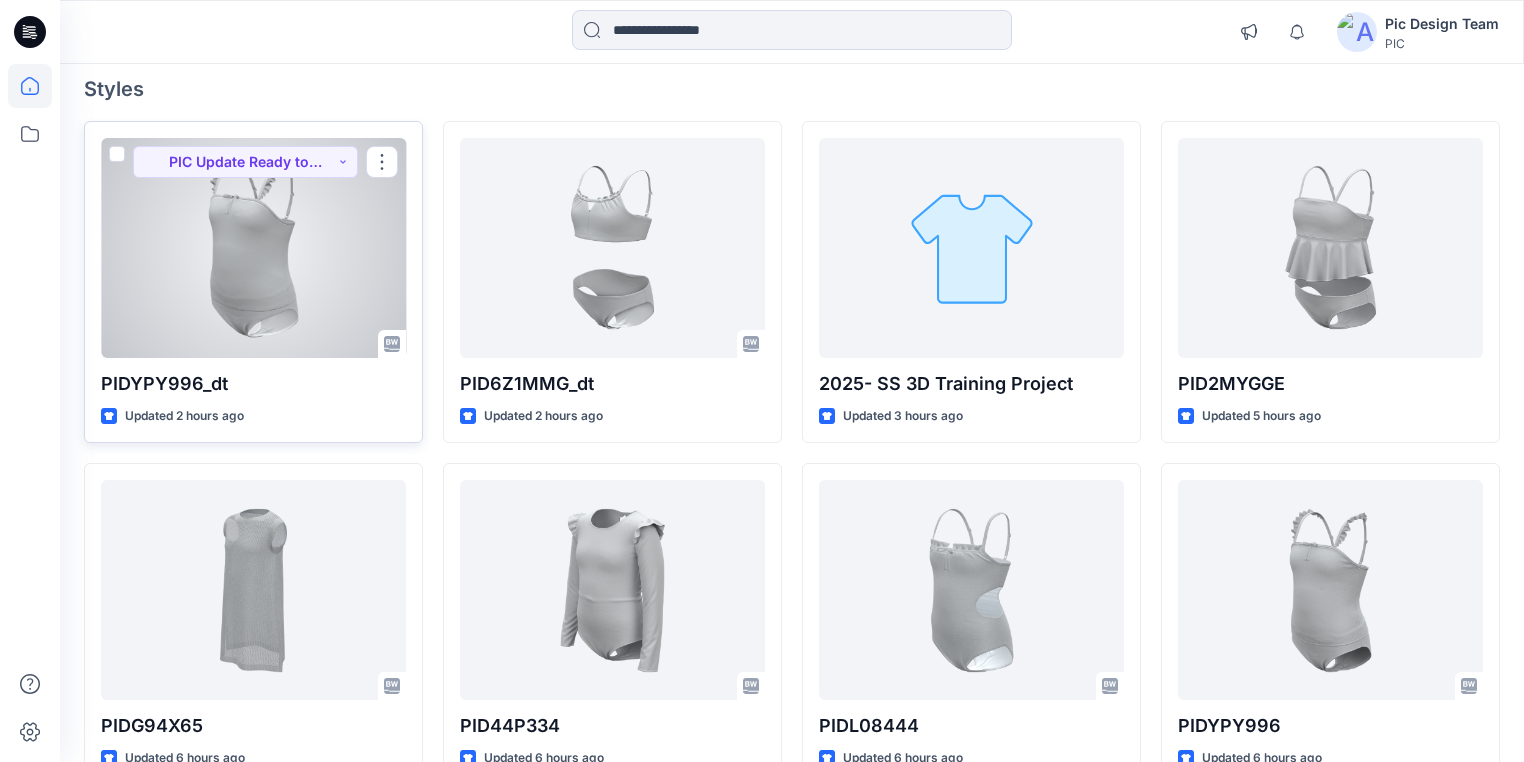 click at bounding box center (253, 248) 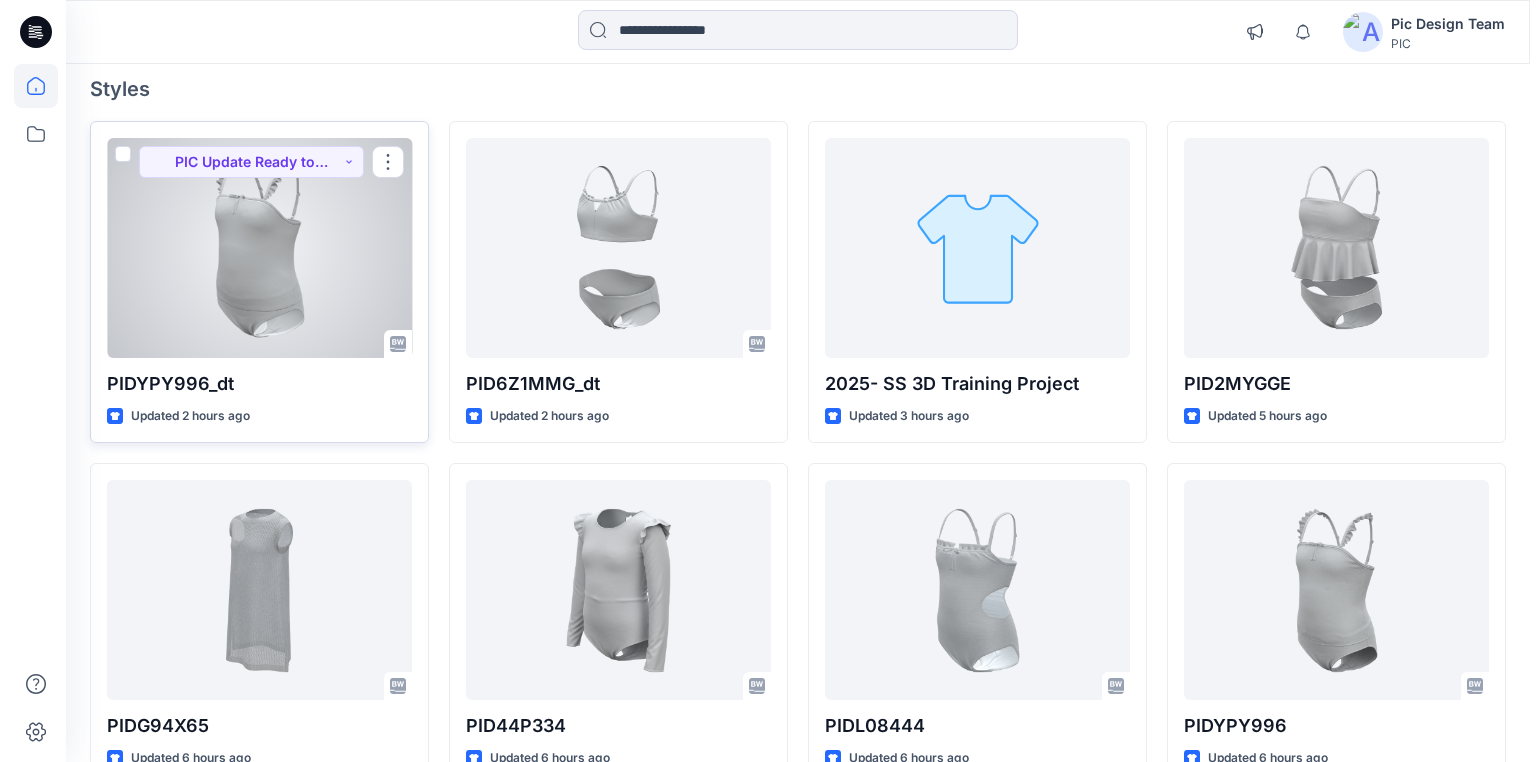 scroll, scrollTop: 0, scrollLeft: 0, axis: both 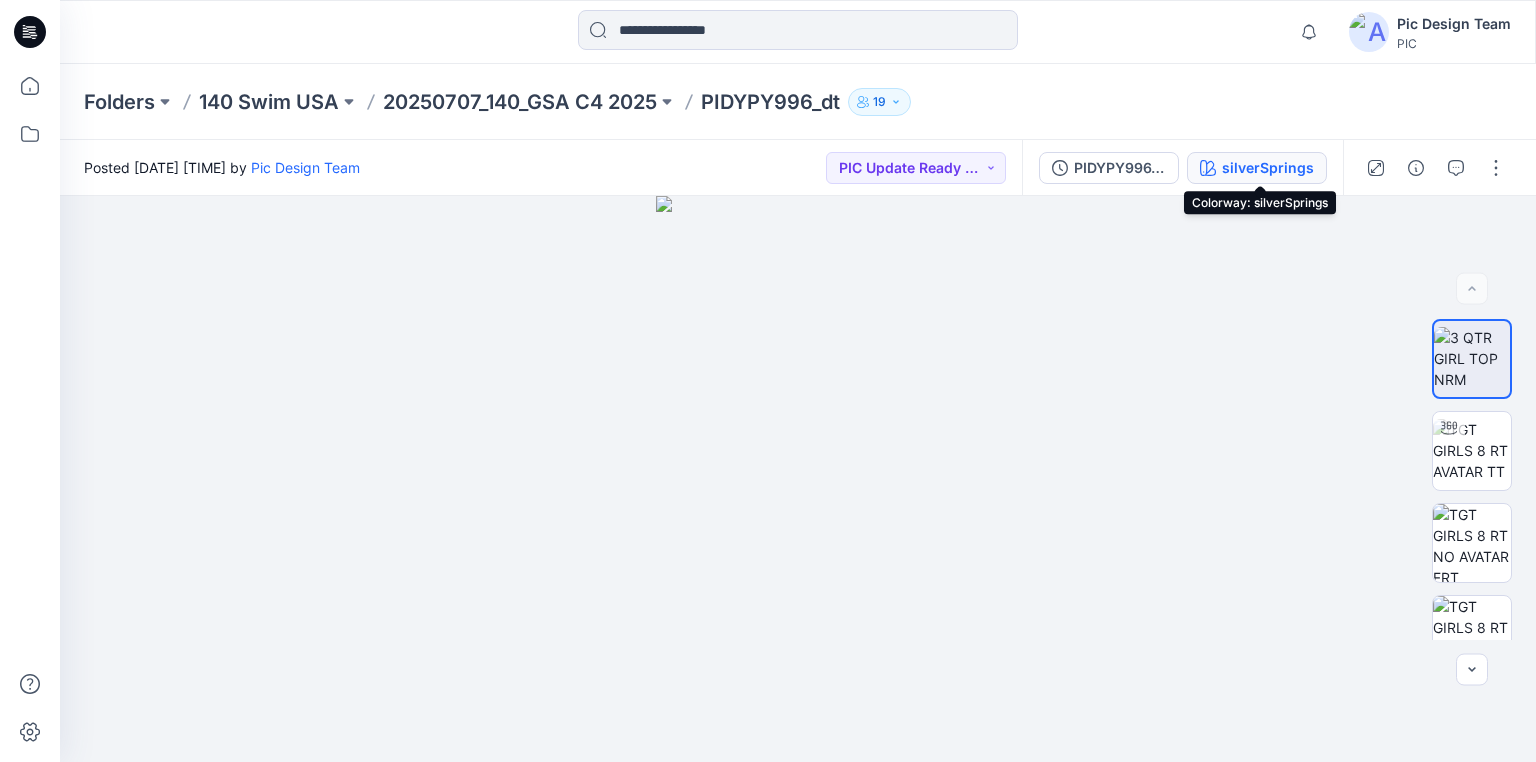 click on "silverSprings" at bounding box center [1268, 168] 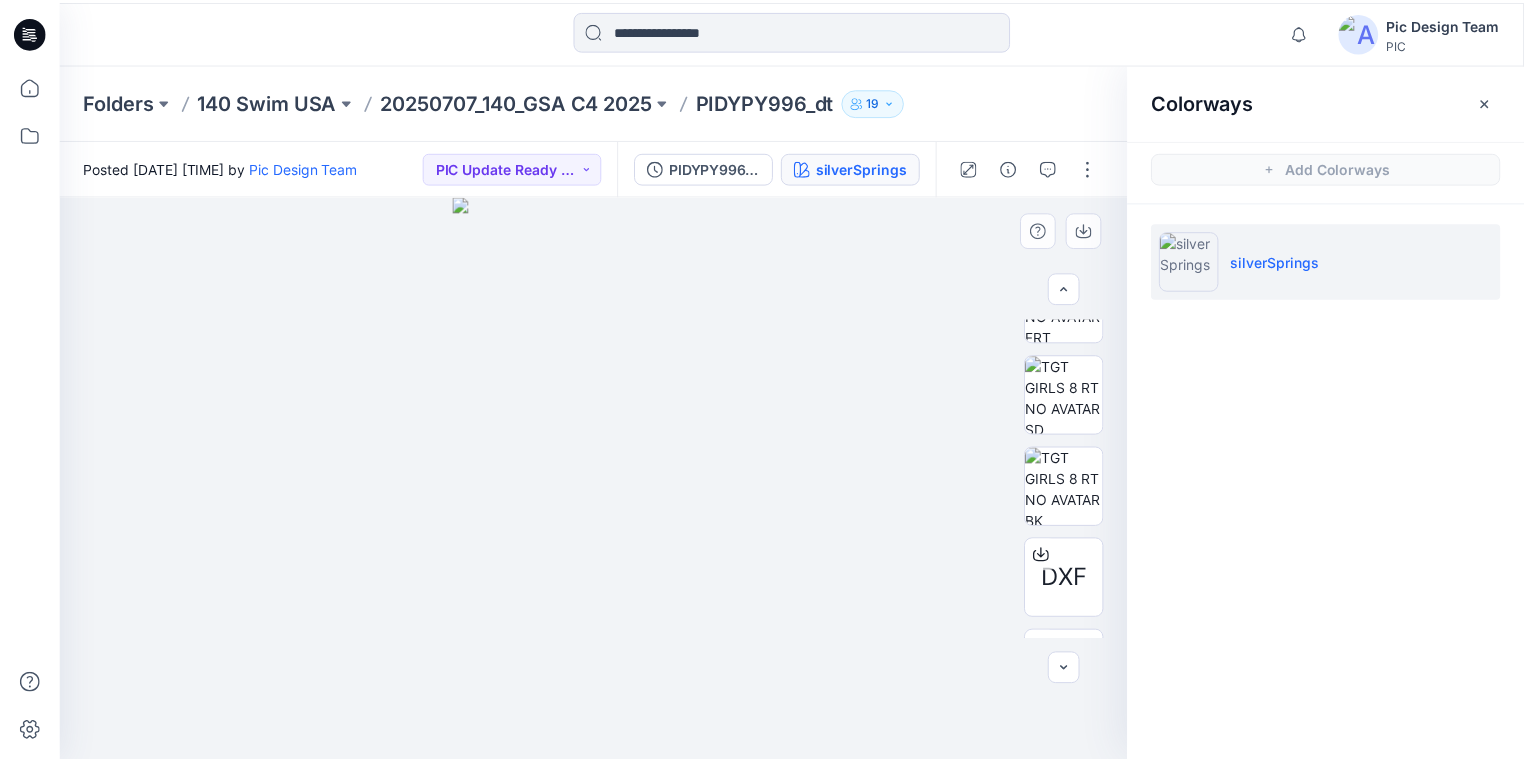scroll, scrollTop: 310, scrollLeft: 0, axis: vertical 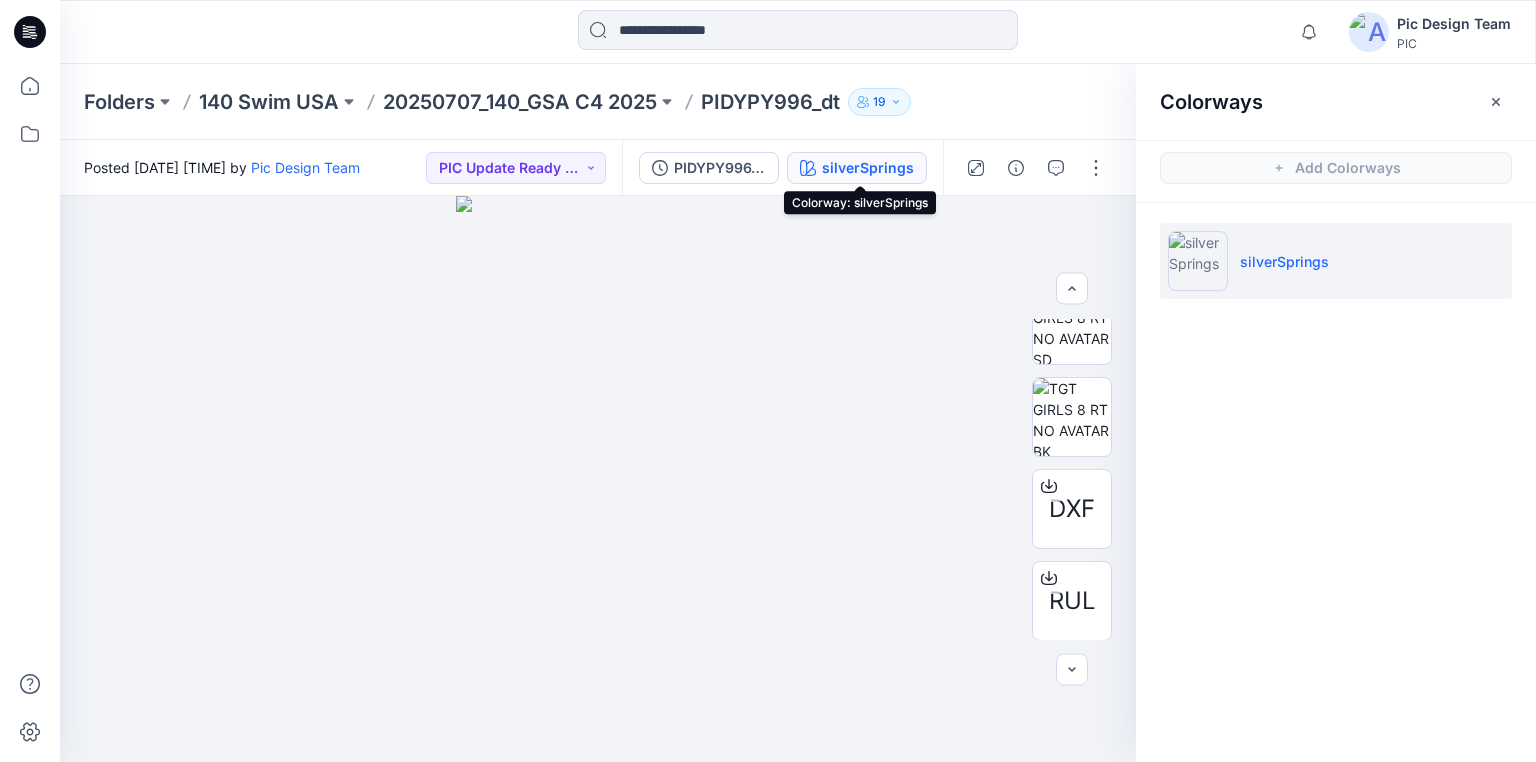 click 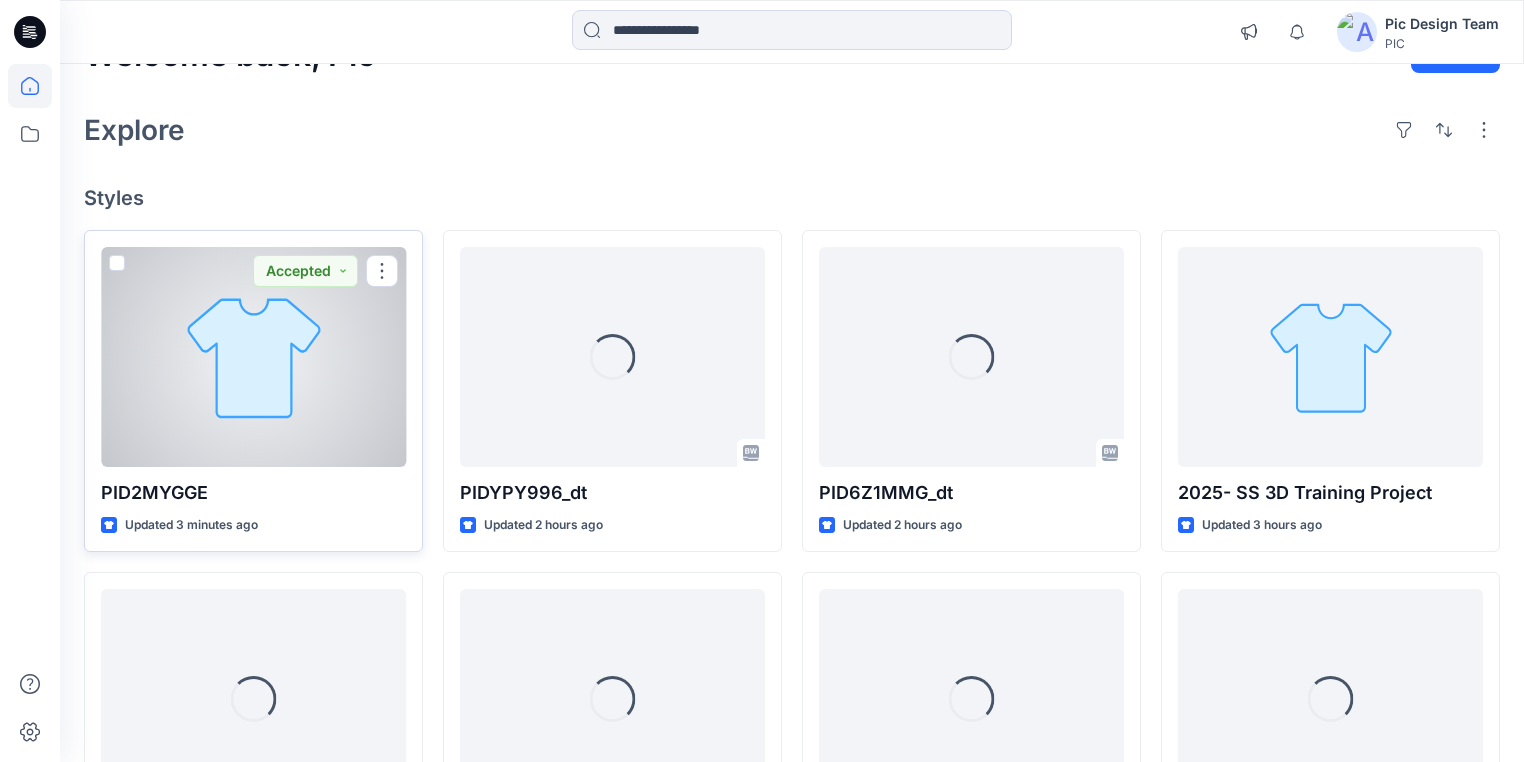 scroll, scrollTop: 80, scrollLeft: 0, axis: vertical 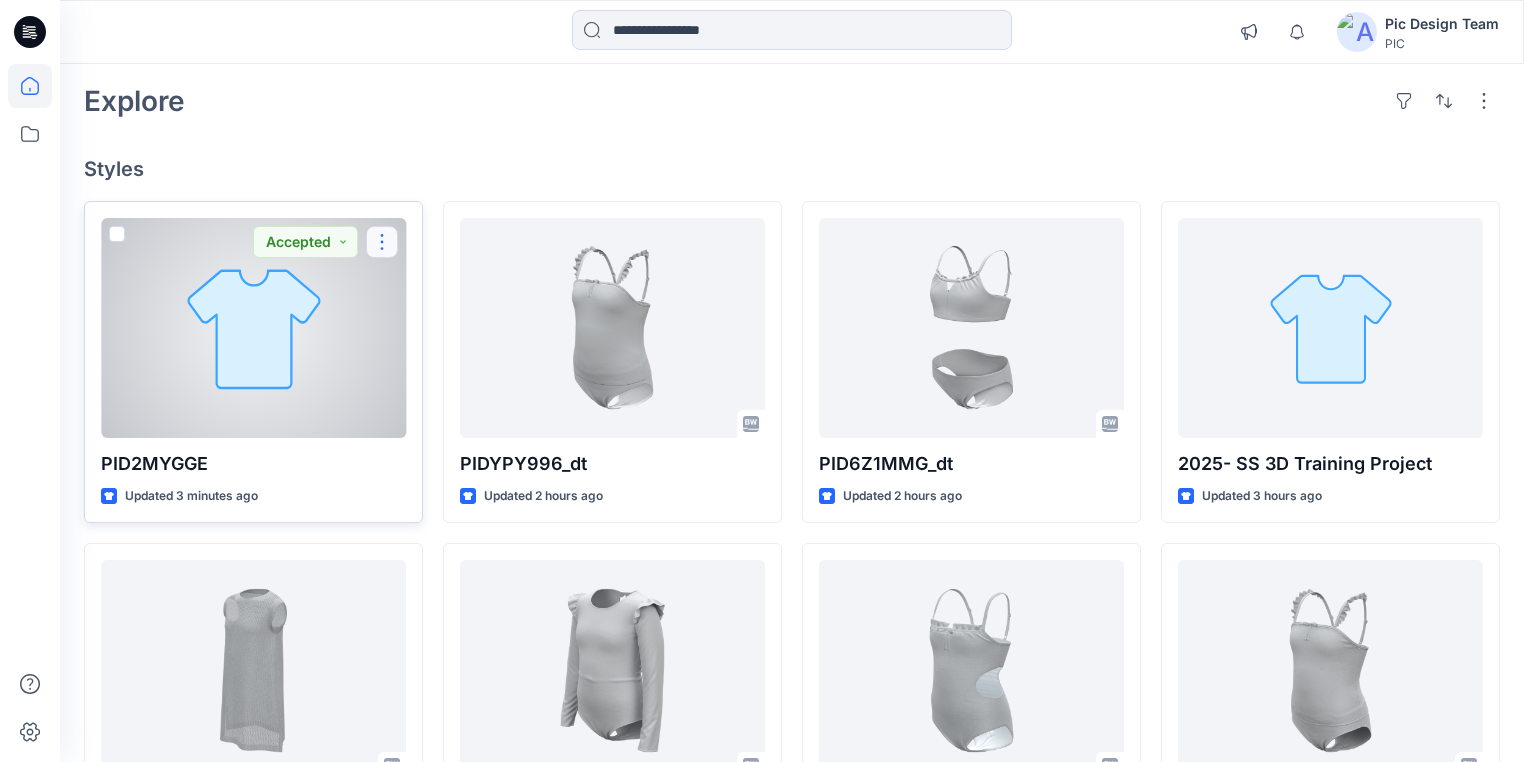 click at bounding box center (382, 242) 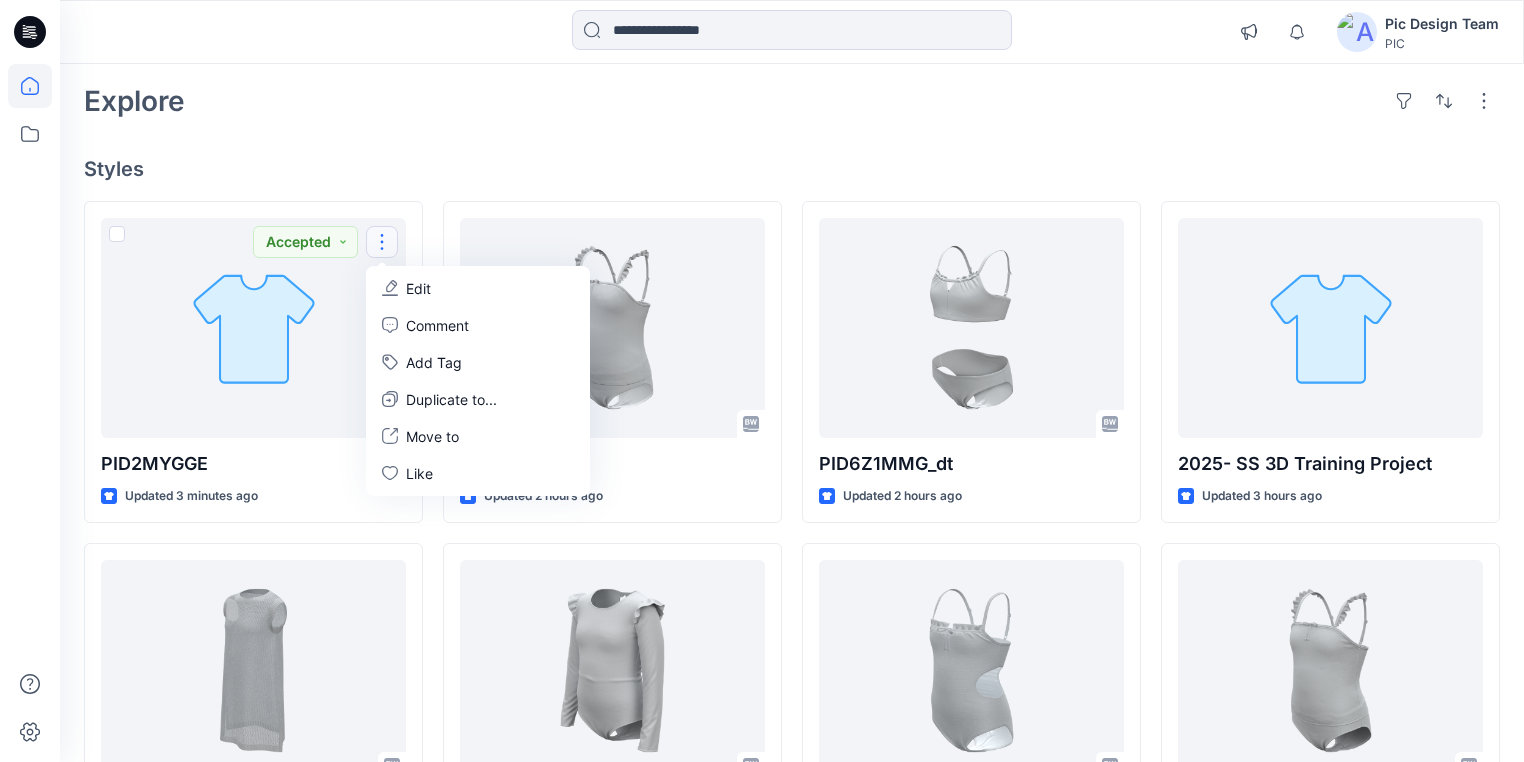 click on "Welcome back, Pic New Explore Styles PID2MYGGE Updated 3 minutes ago Accepted Edit Comment Add Tag Duplicate to...     Move to Like PIDG94X65 Updated 6 hours ago COASTAL CUTIE Updated 10 hours ago PIDYPY996_dt Updated 2 hours ago PID44P334 Updated 6 hours ago COASTAL CUTIE Updated 11 hours ago PID6Z1MMG_dt Updated 2 hours ago PIDL08444 Updated 6 hours ago LAKEHOUSE SUMMERS Updated 11 hours ago 2025- SS 3D Training Project Updated 3 hours ago PIDYPY996 Updated 6 hours ago WILD NIGHT - SARONG Updated 11 hours ago Loading..." at bounding box center (792, 644) 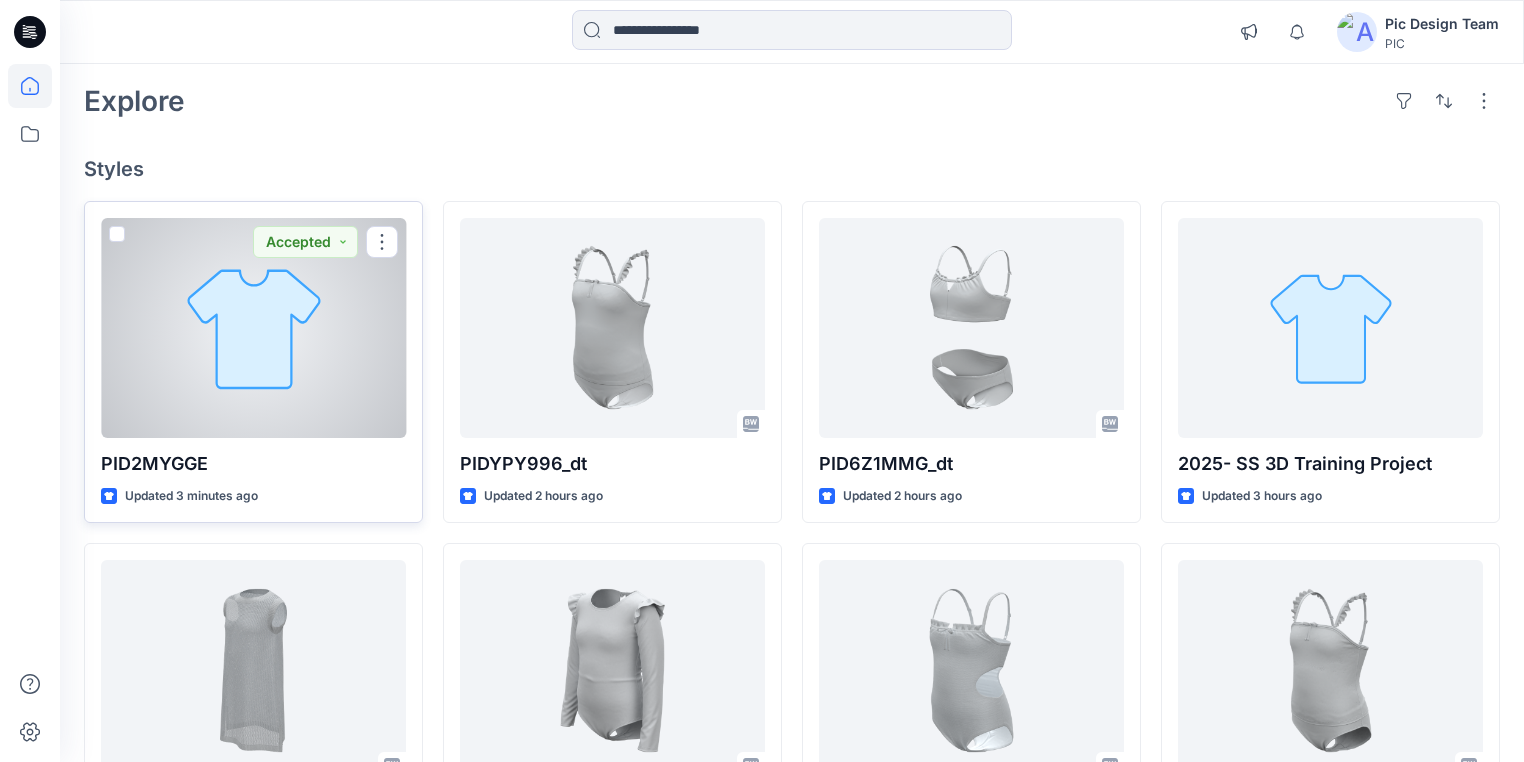 click at bounding box center [253, 328] 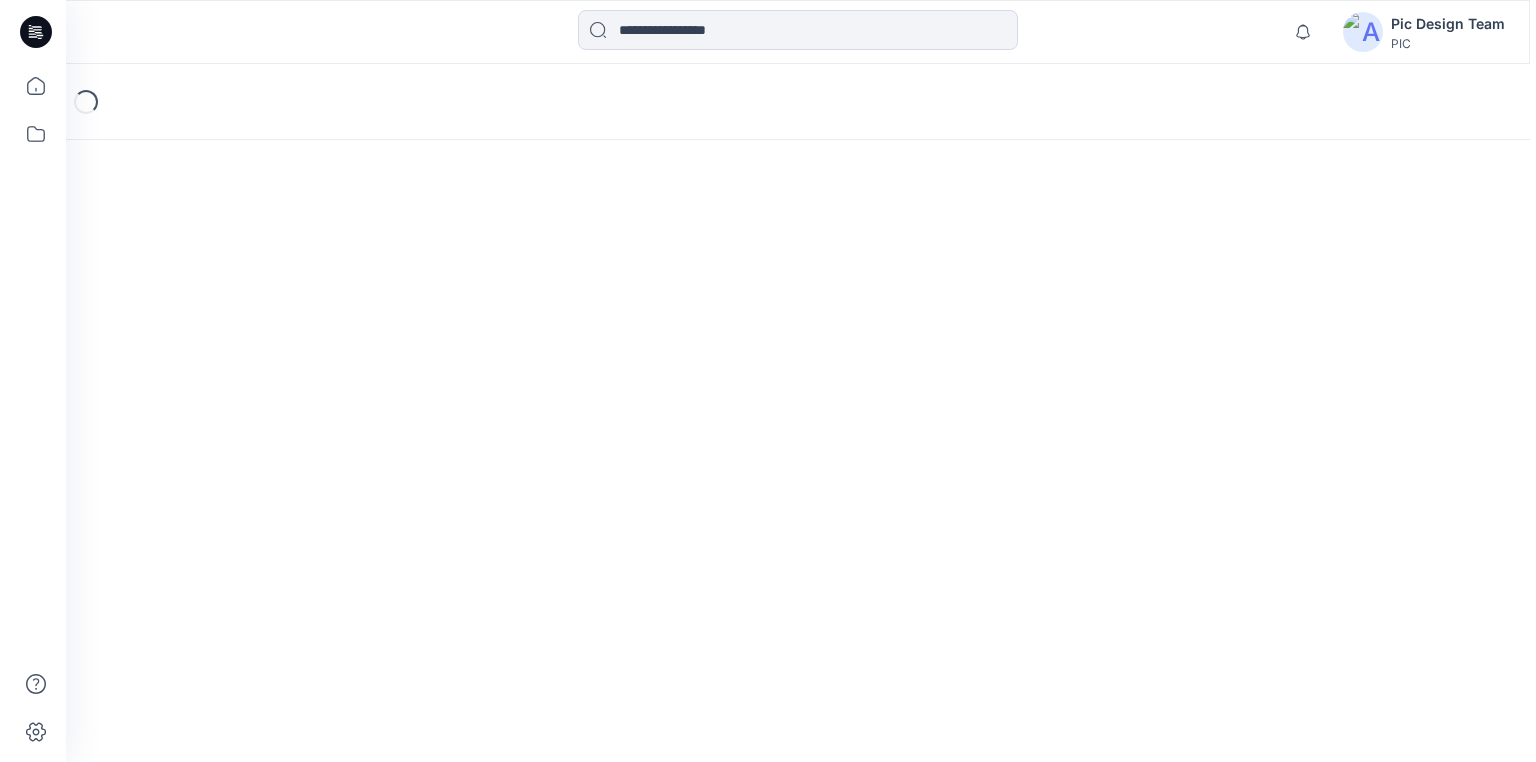scroll, scrollTop: 0, scrollLeft: 0, axis: both 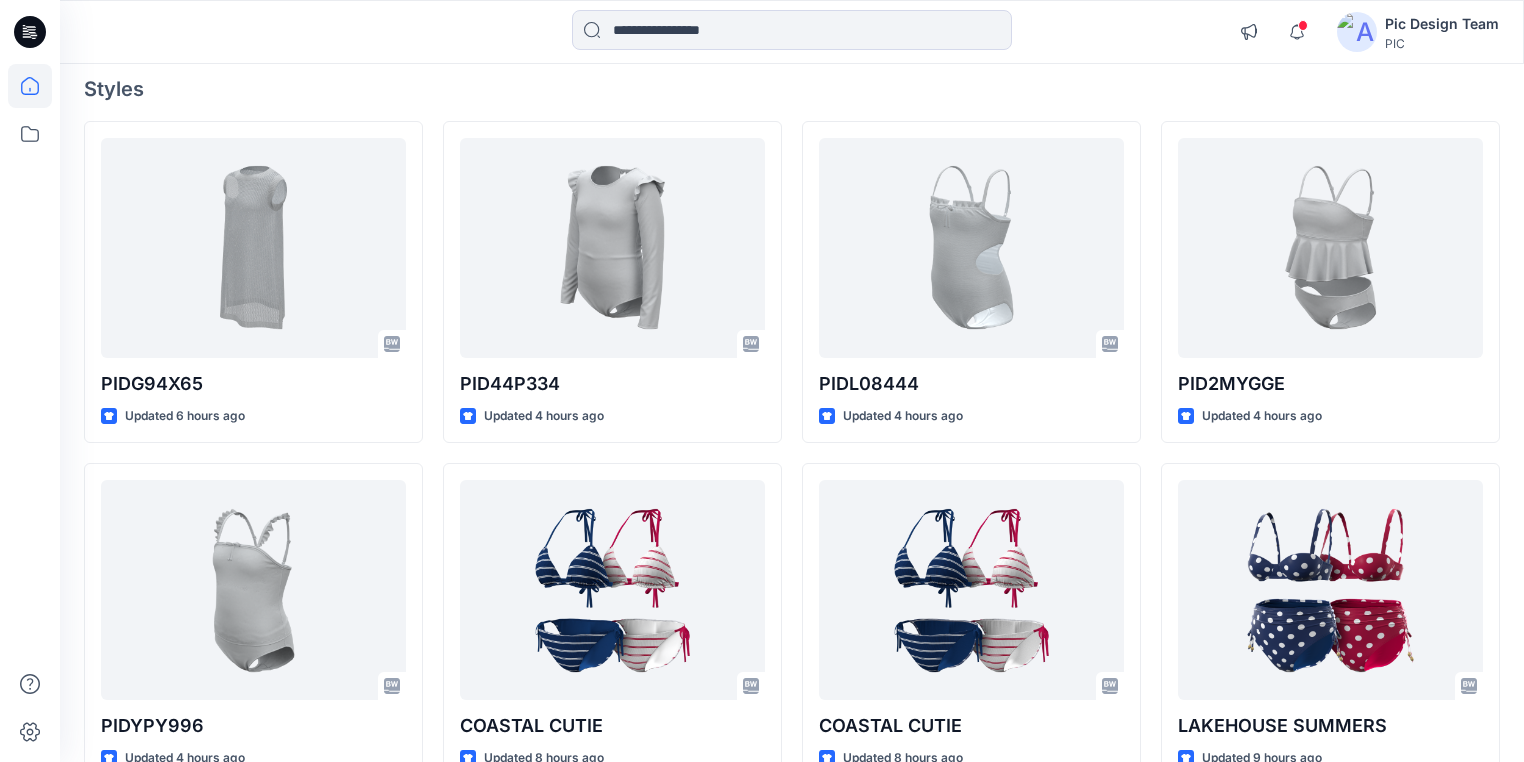 click 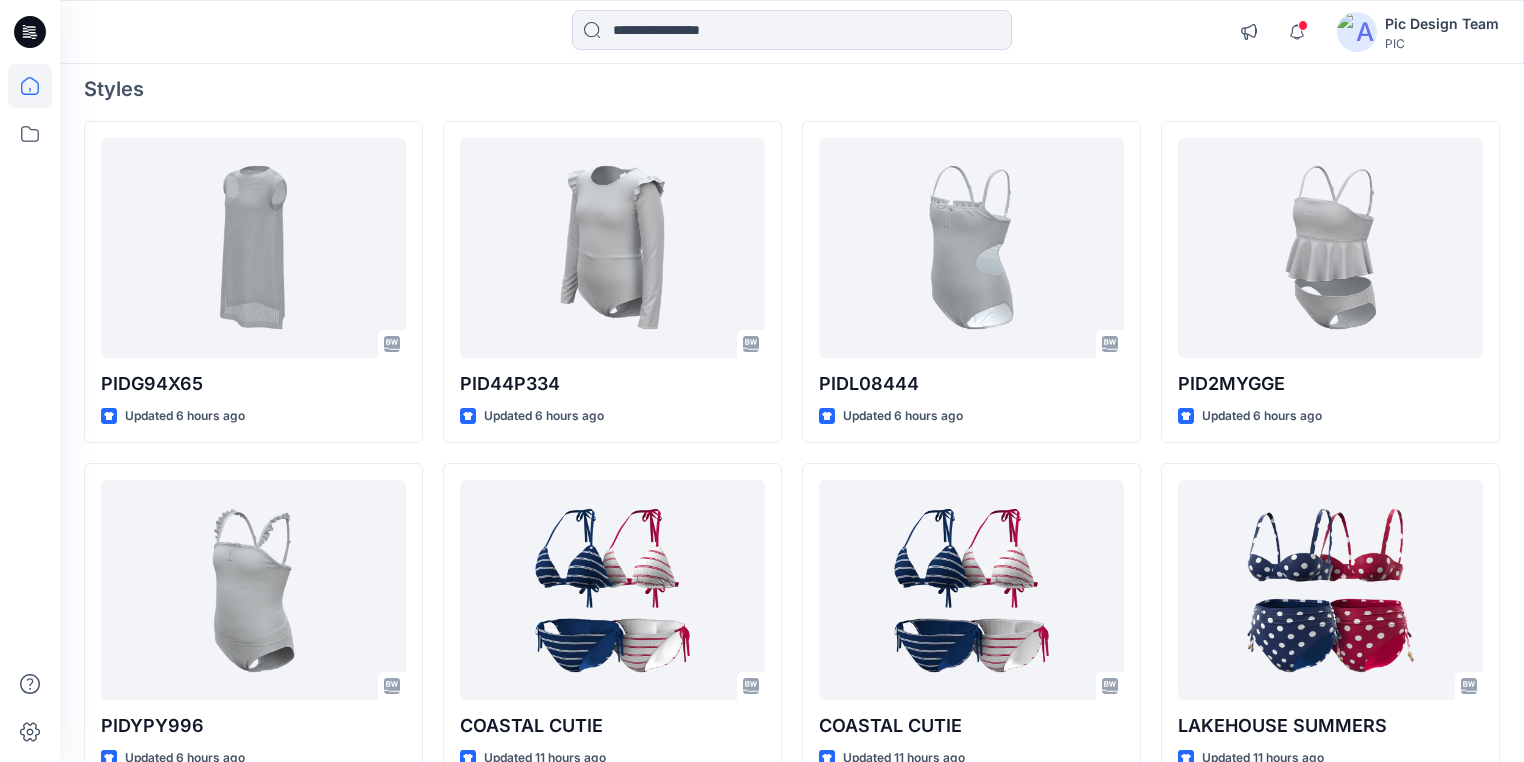 click 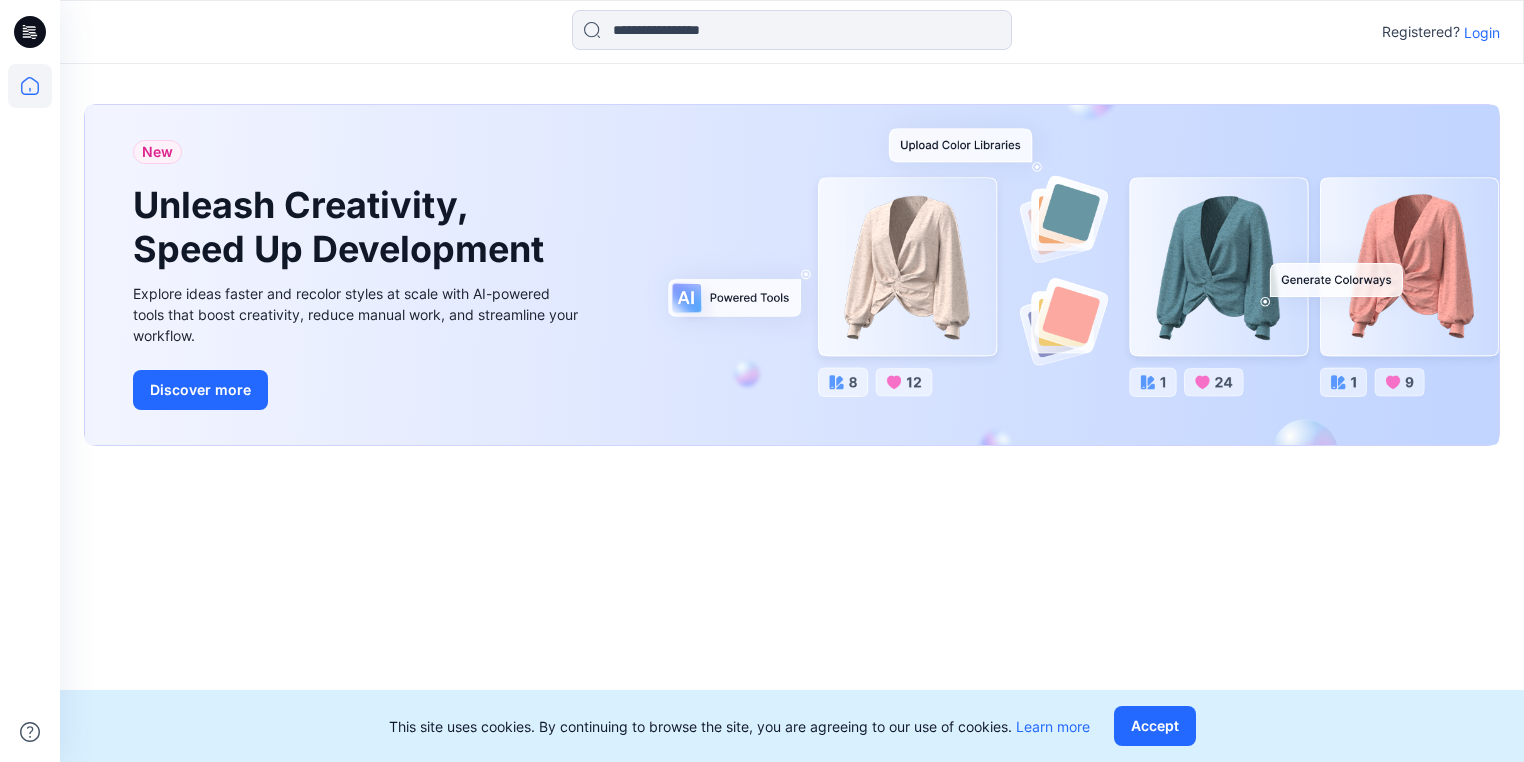 scroll, scrollTop: 0, scrollLeft: 0, axis: both 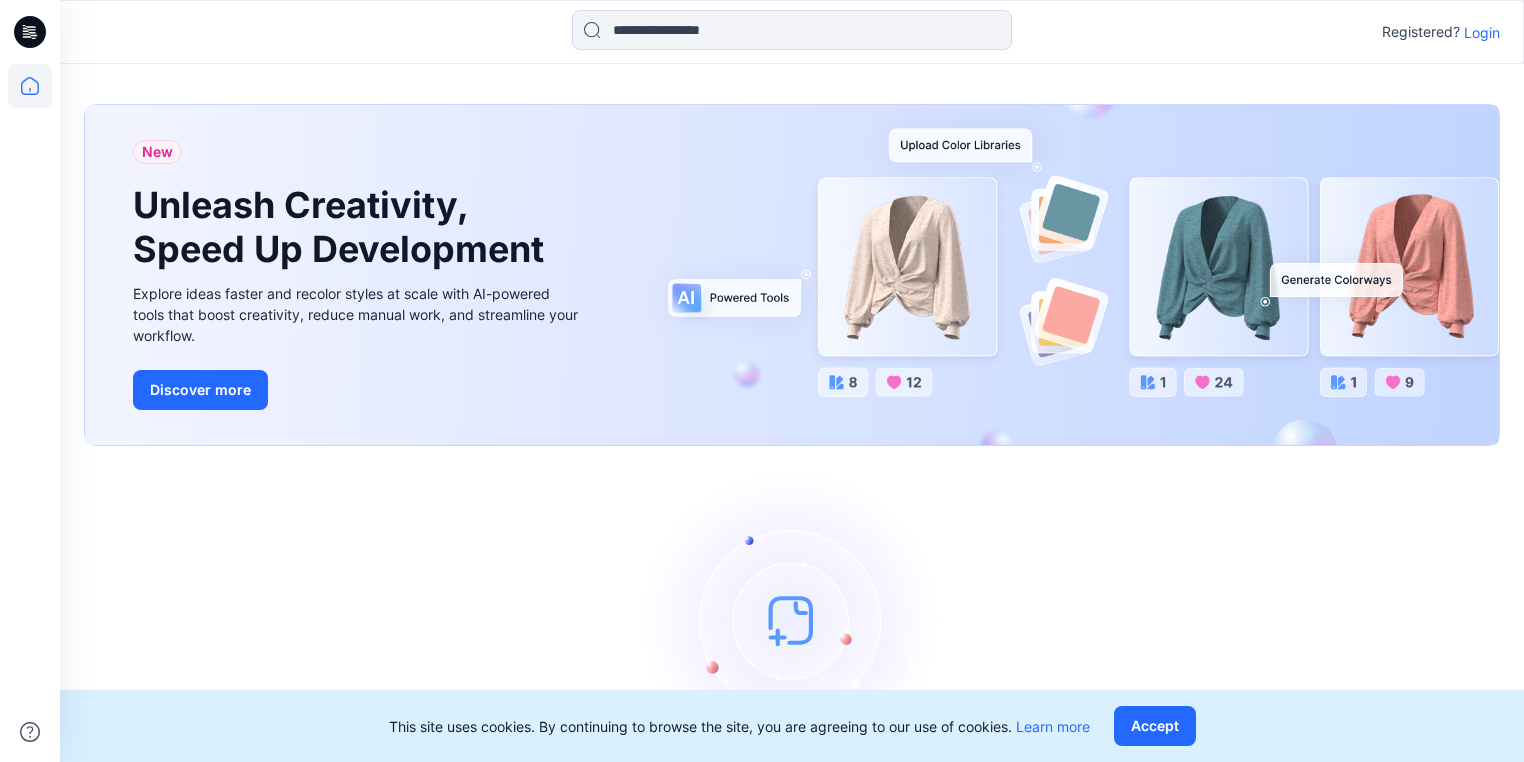 click on "Login" at bounding box center (1482, 32) 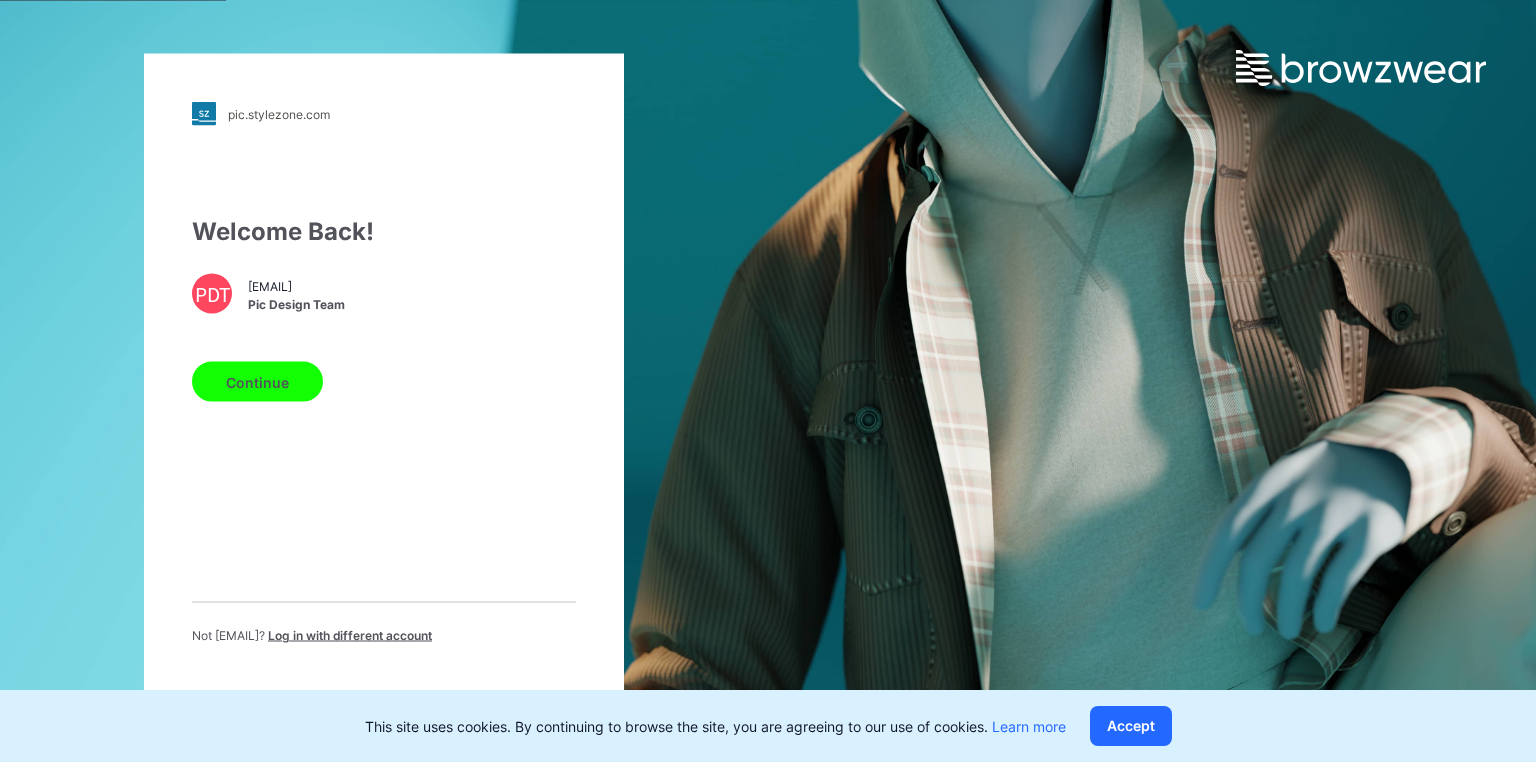click on "Continue" at bounding box center (257, 382) 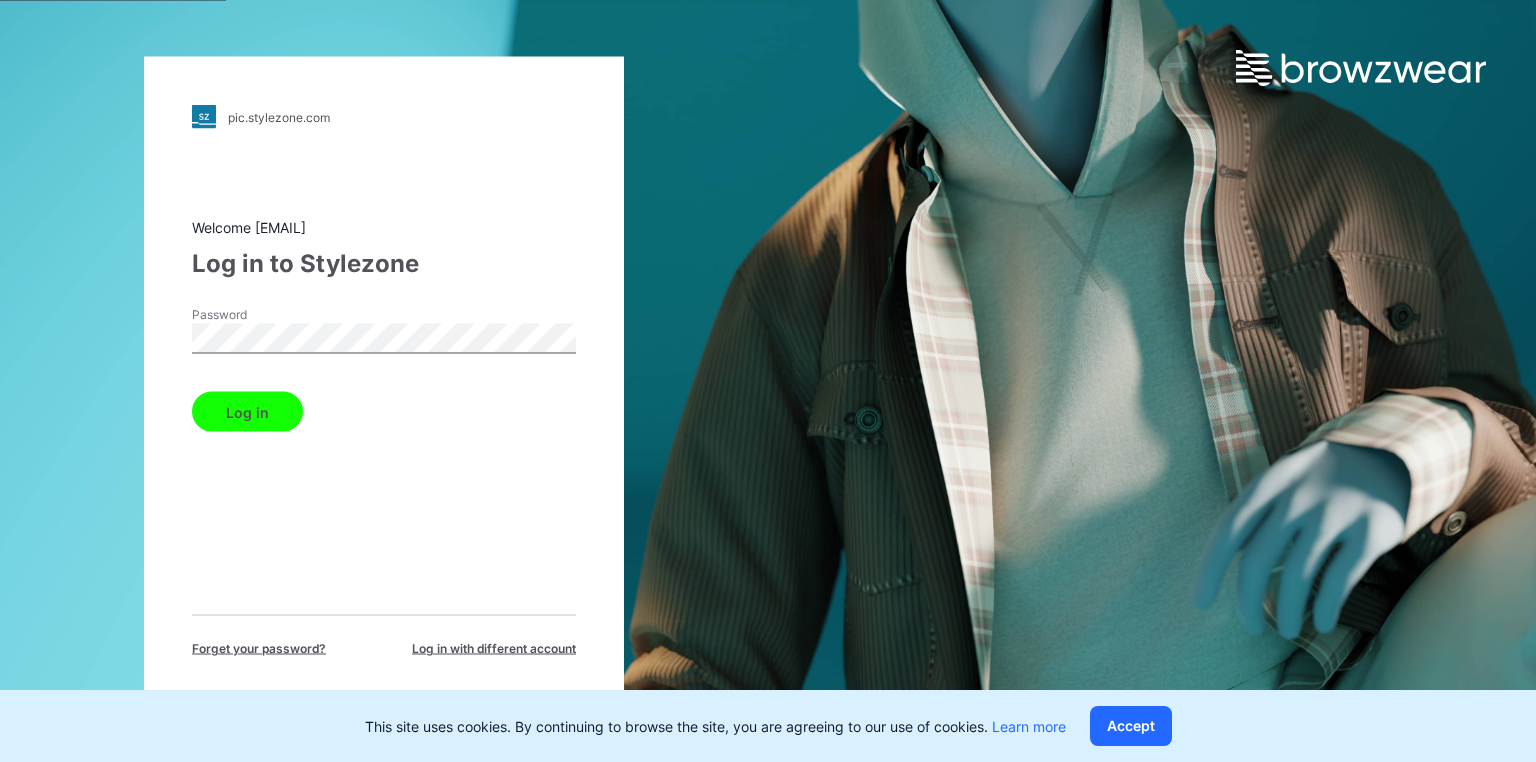 click on "Log in" at bounding box center [247, 412] 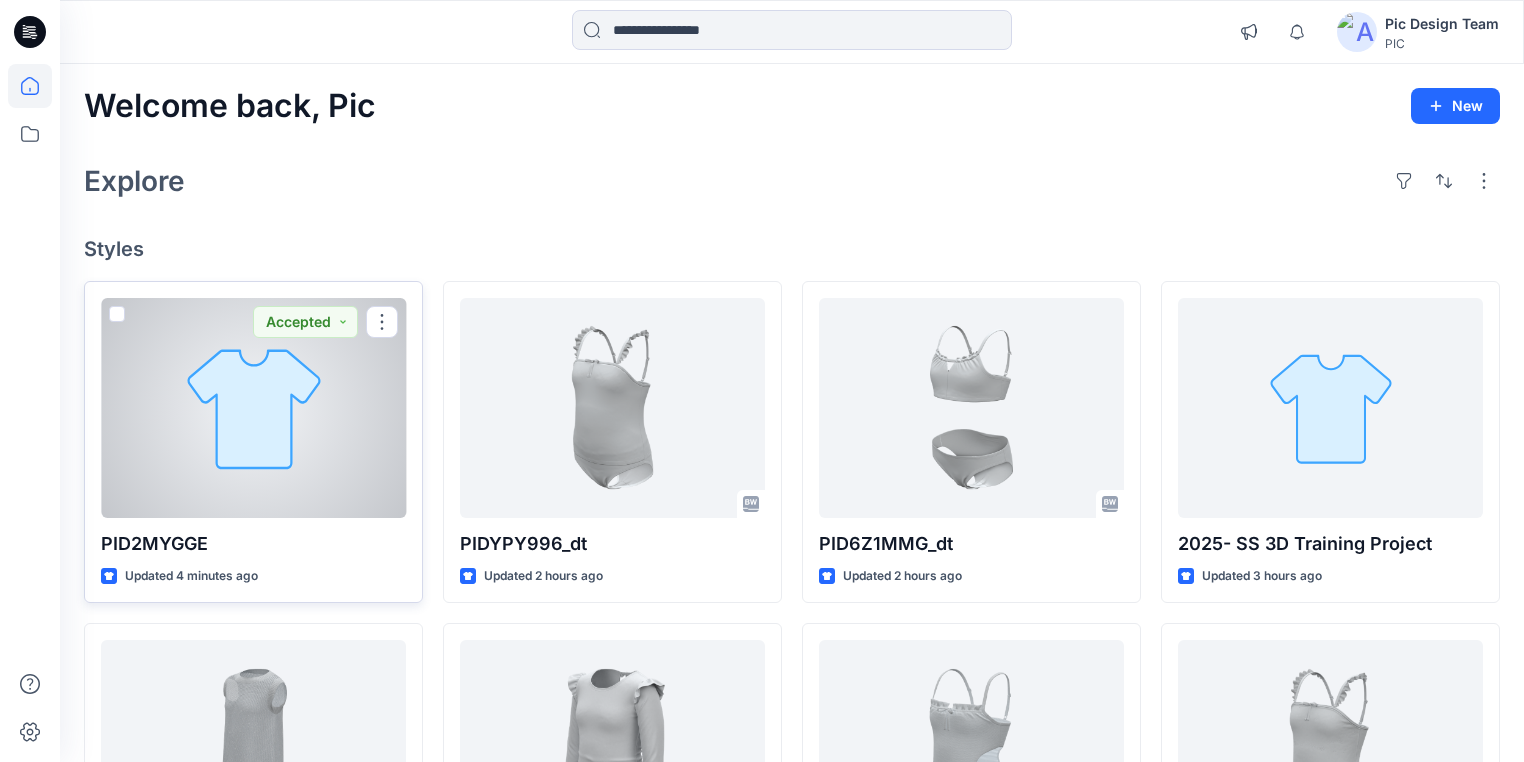 click at bounding box center [253, 408] 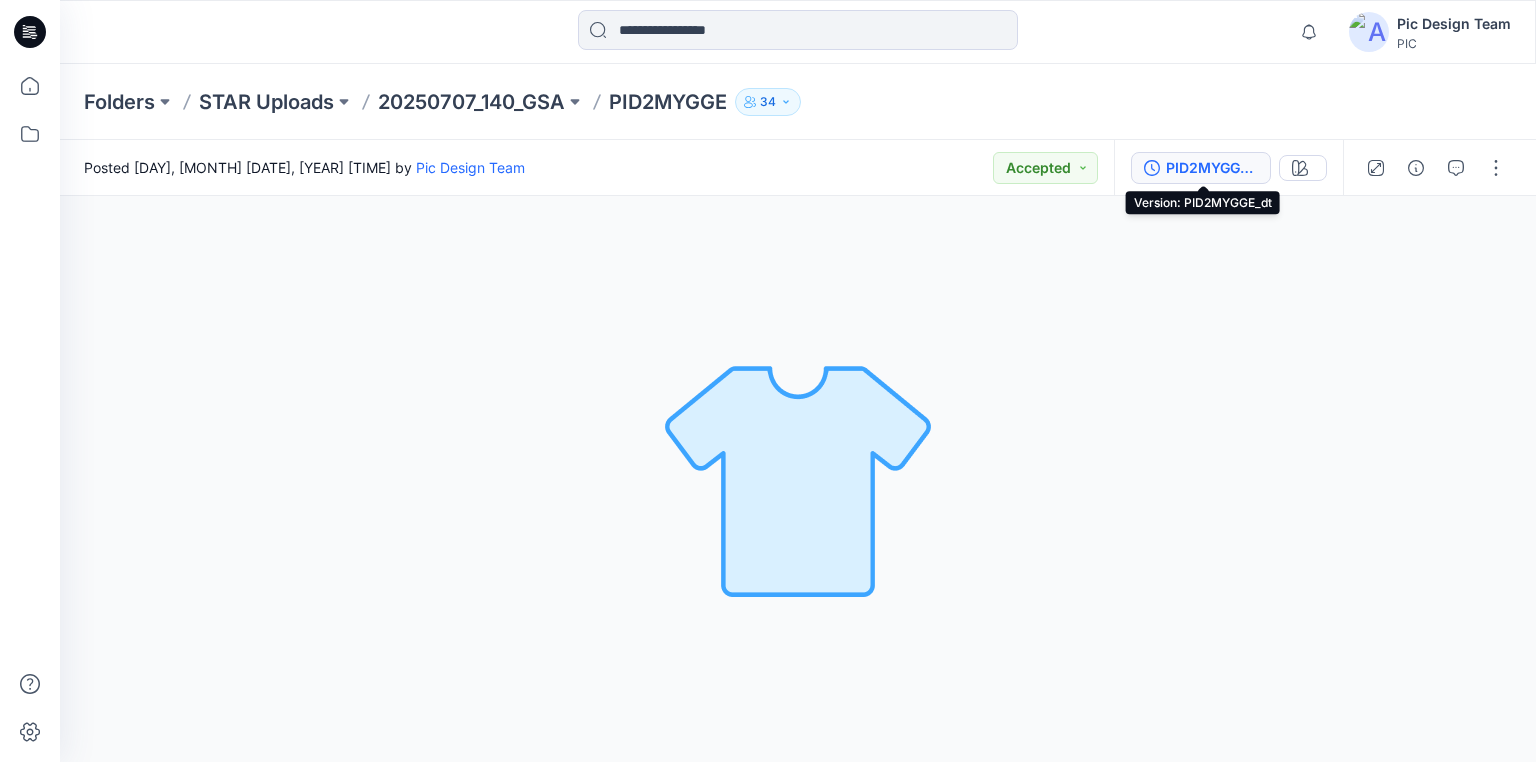 click on "PID2MYGGE_dt" at bounding box center [1212, 168] 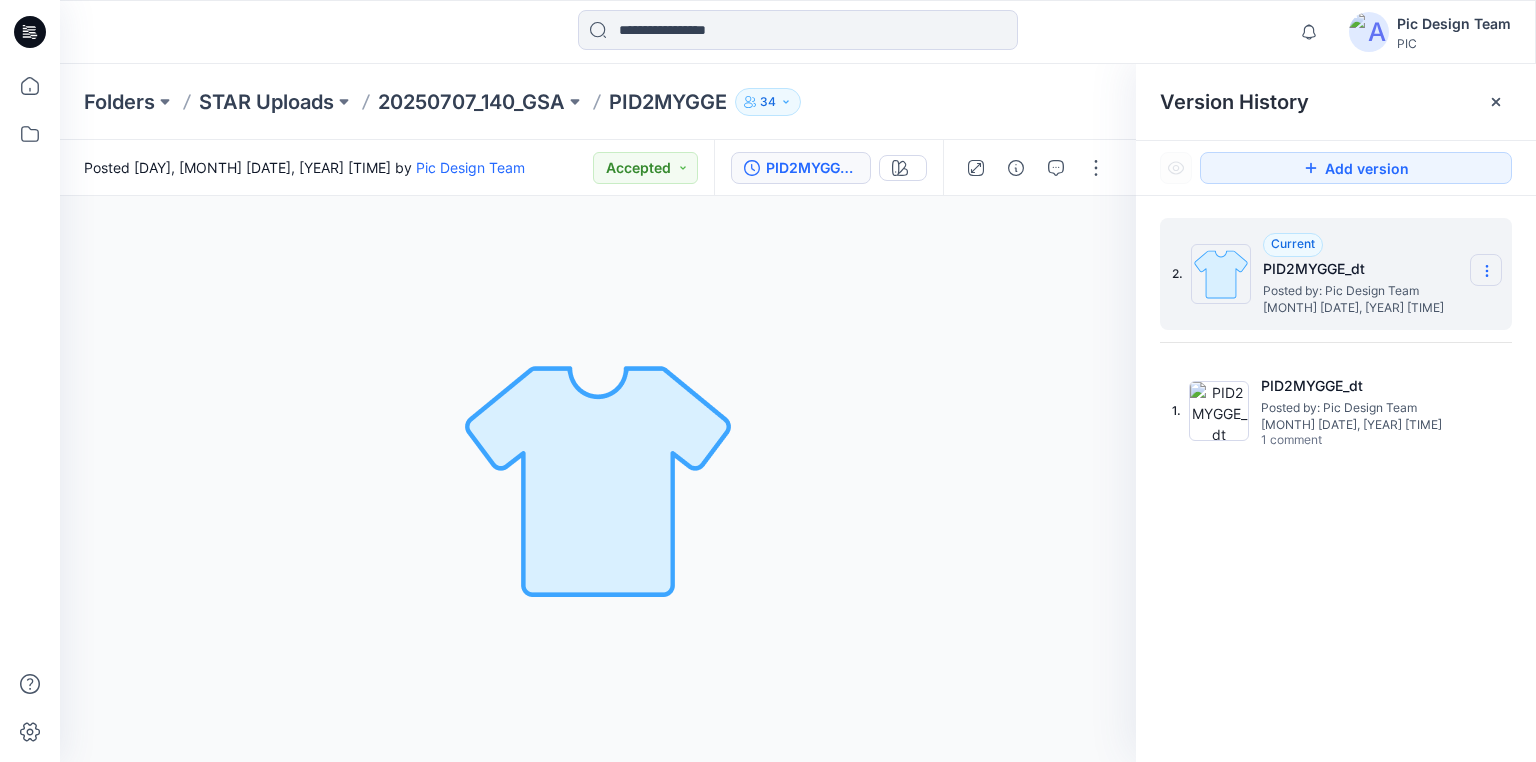 click 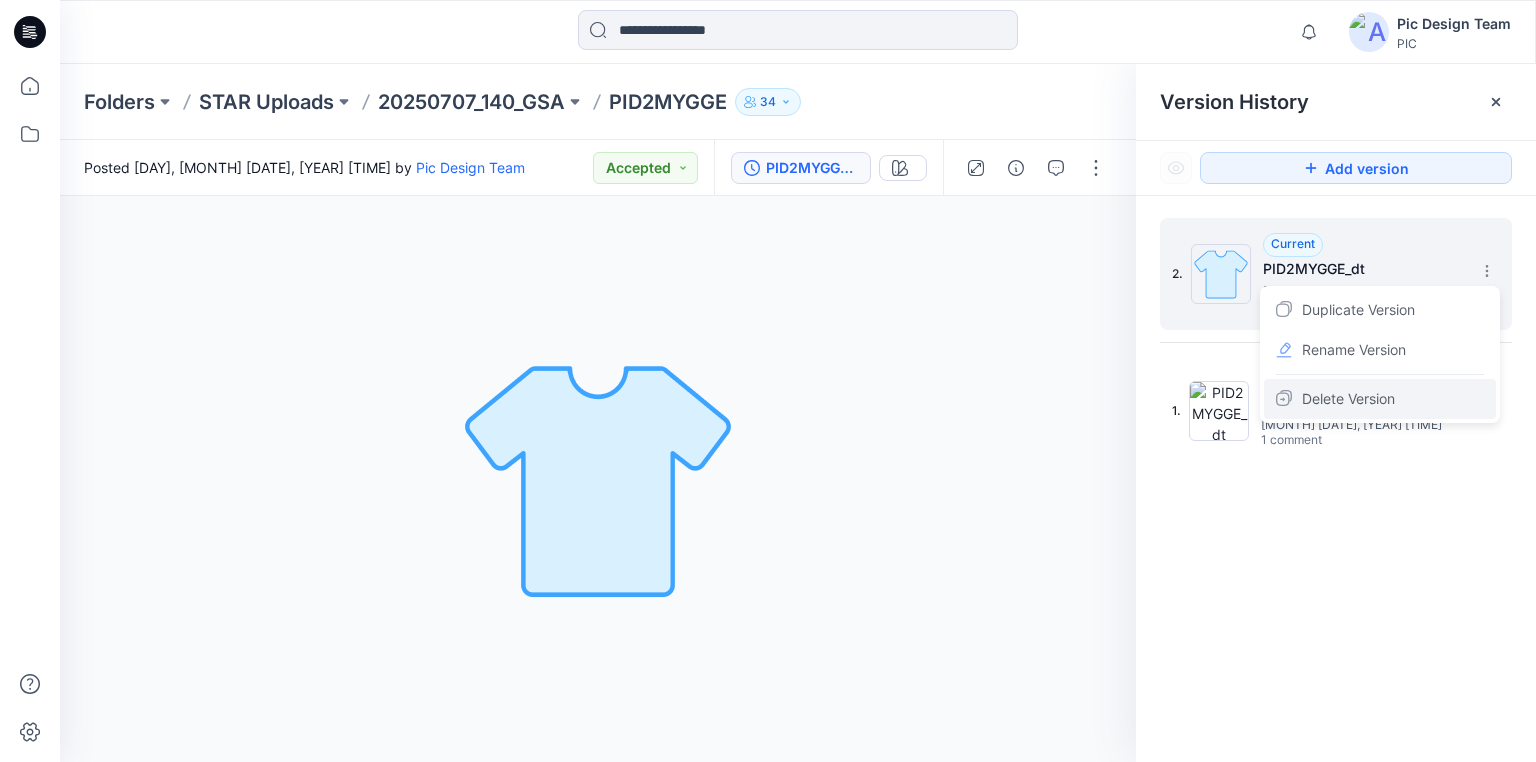 click on "Delete Version" at bounding box center [1348, 399] 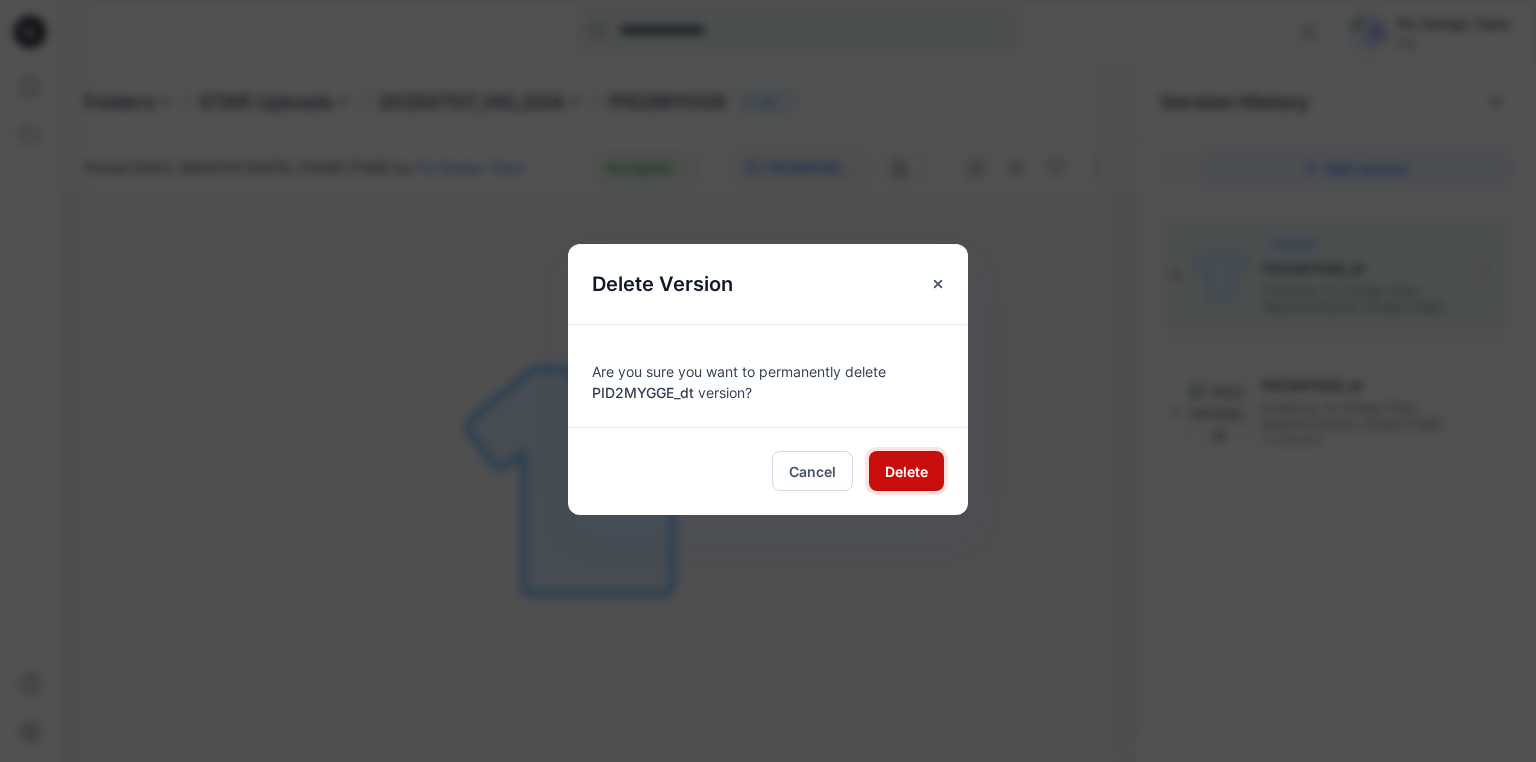 click on "Delete" at bounding box center [906, 471] 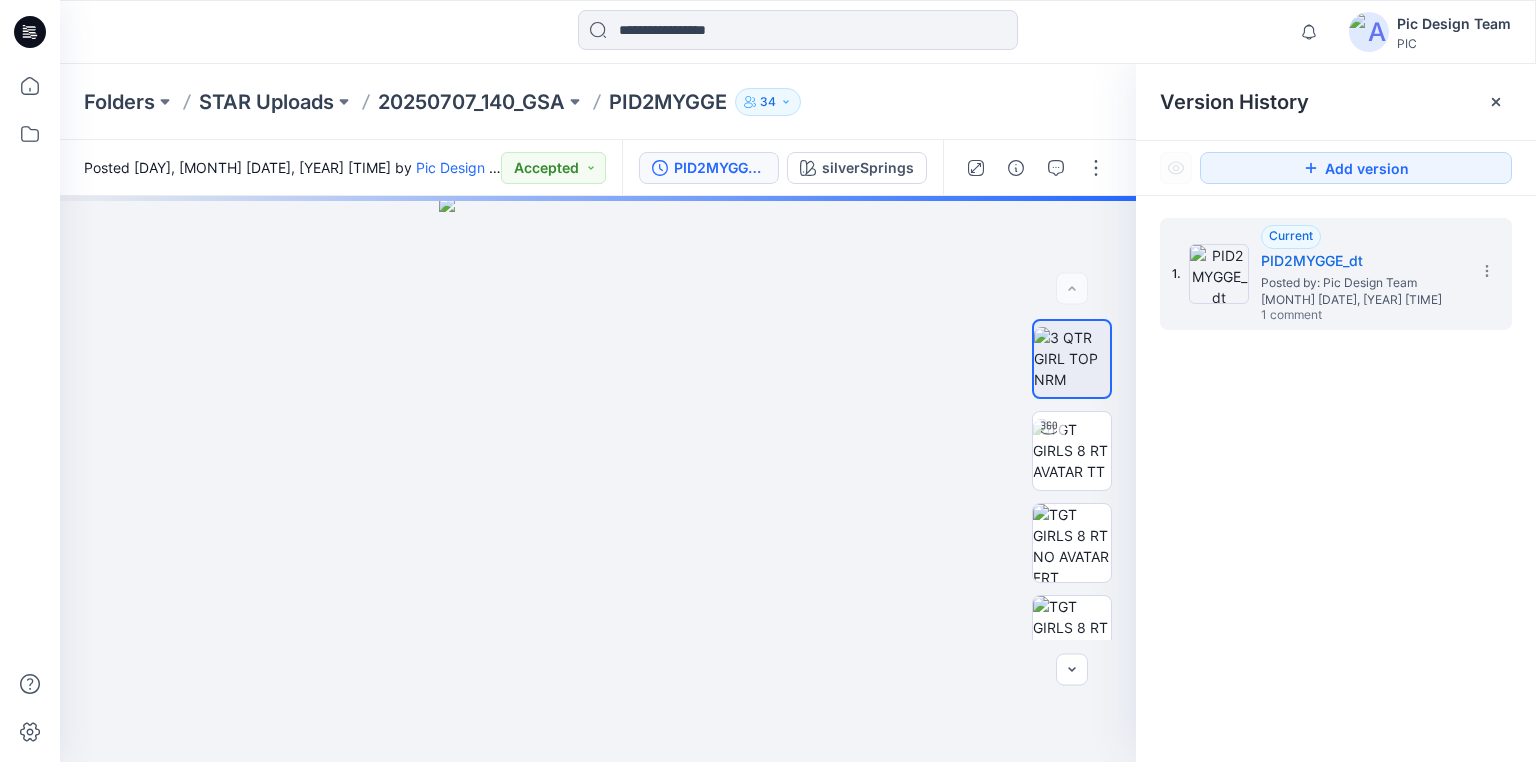 click 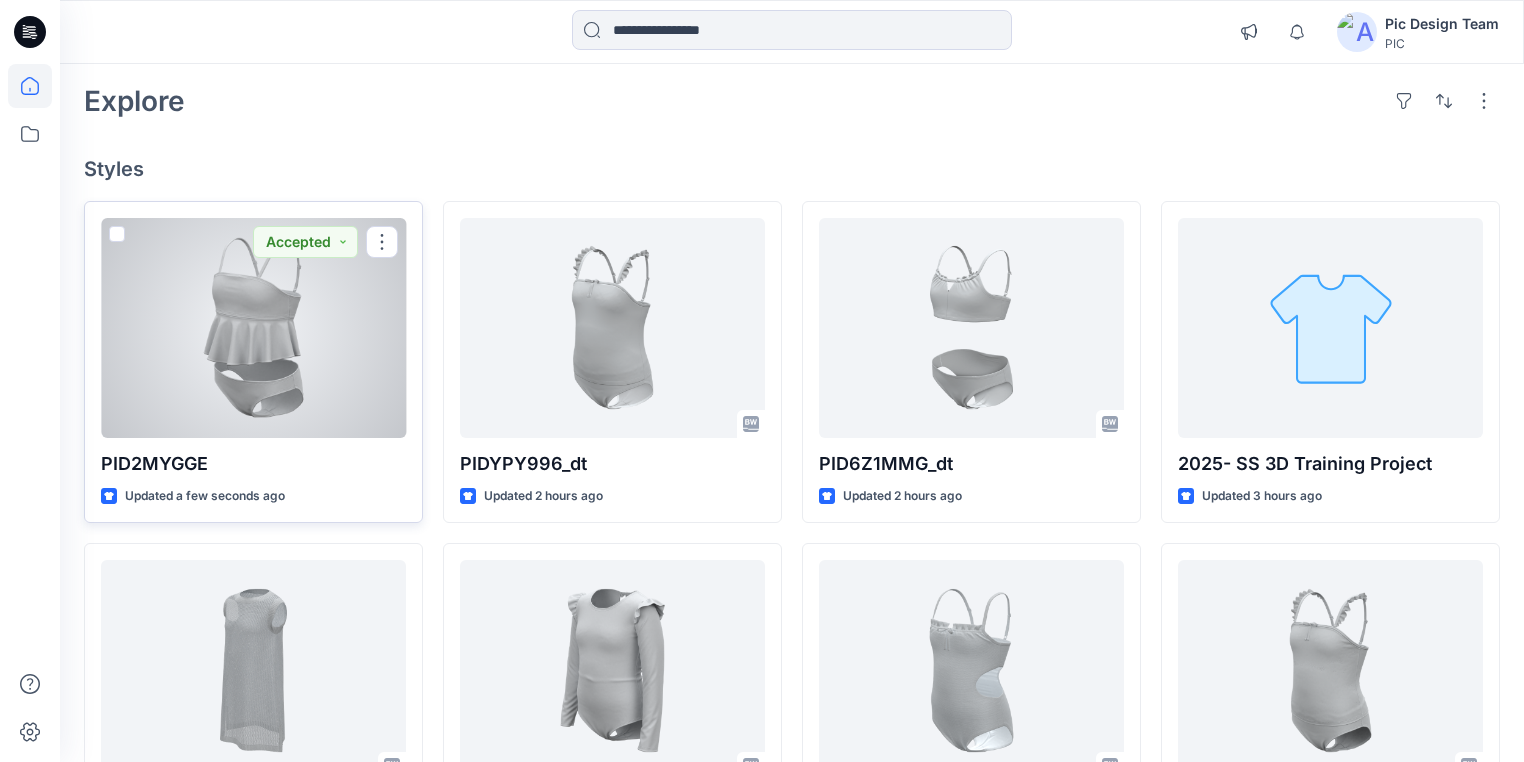 scroll, scrollTop: 160, scrollLeft: 0, axis: vertical 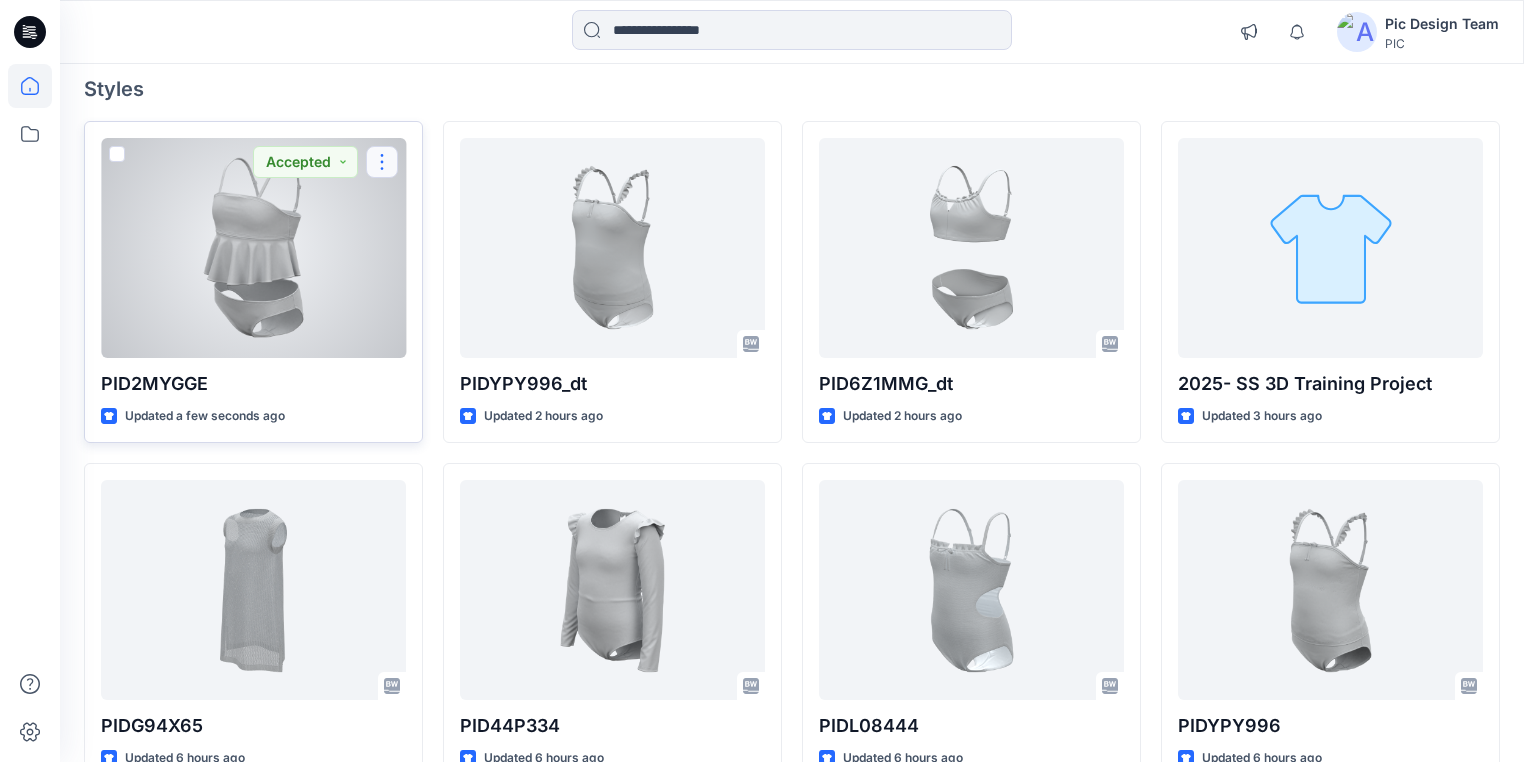 click at bounding box center (382, 162) 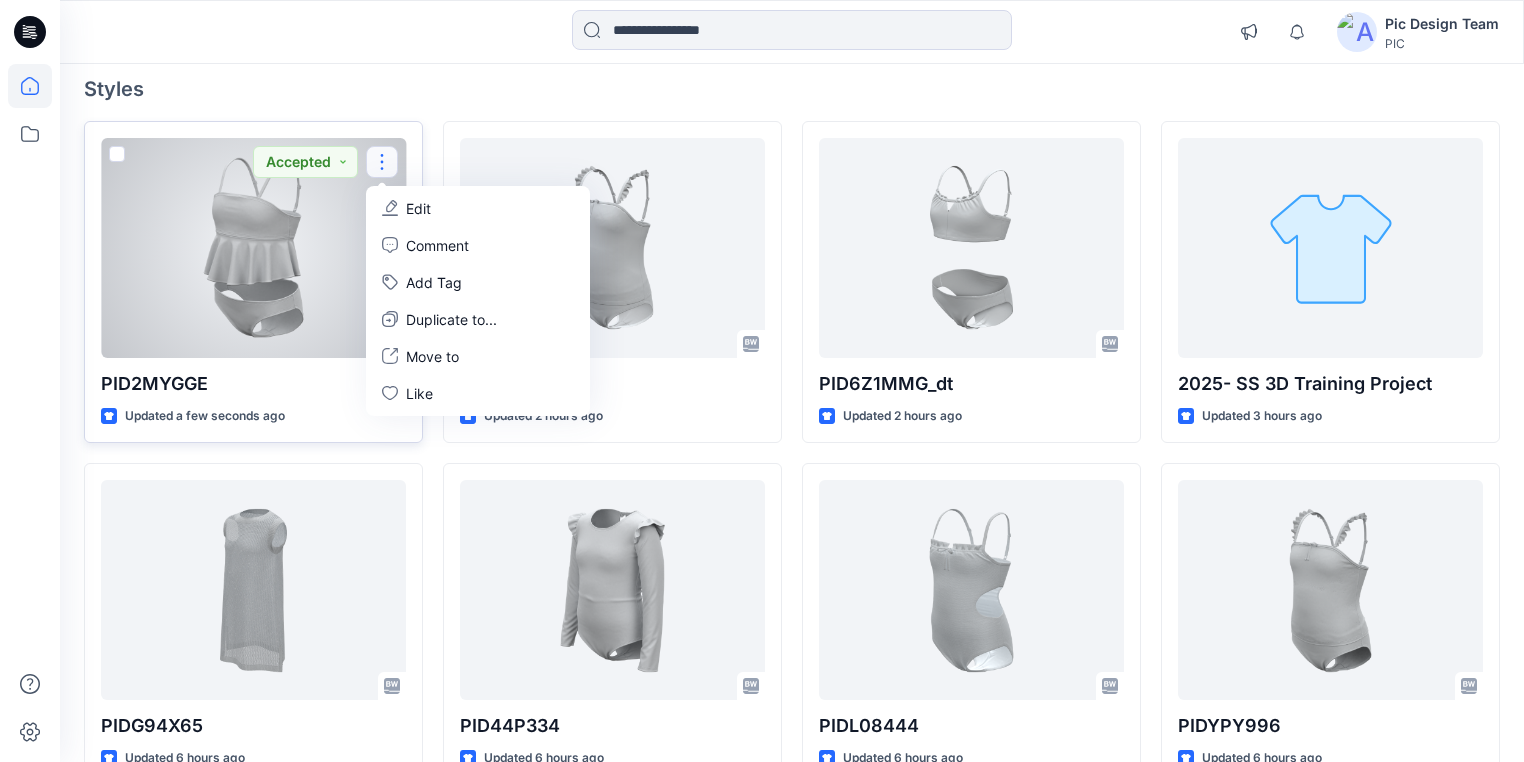 click on "Edit" at bounding box center [418, 208] 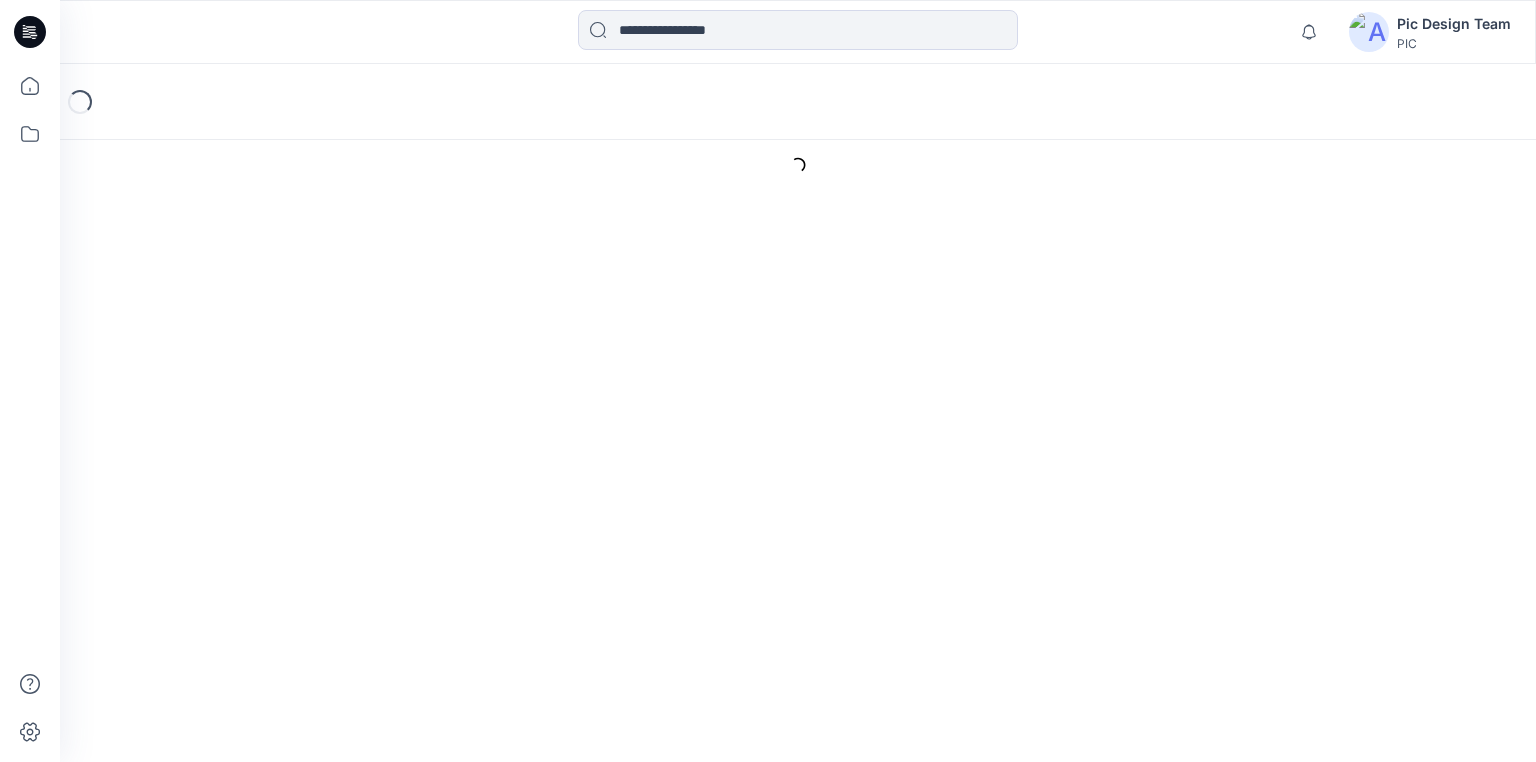 scroll, scrollTop: 0, scrollLeft: 0, axis: both 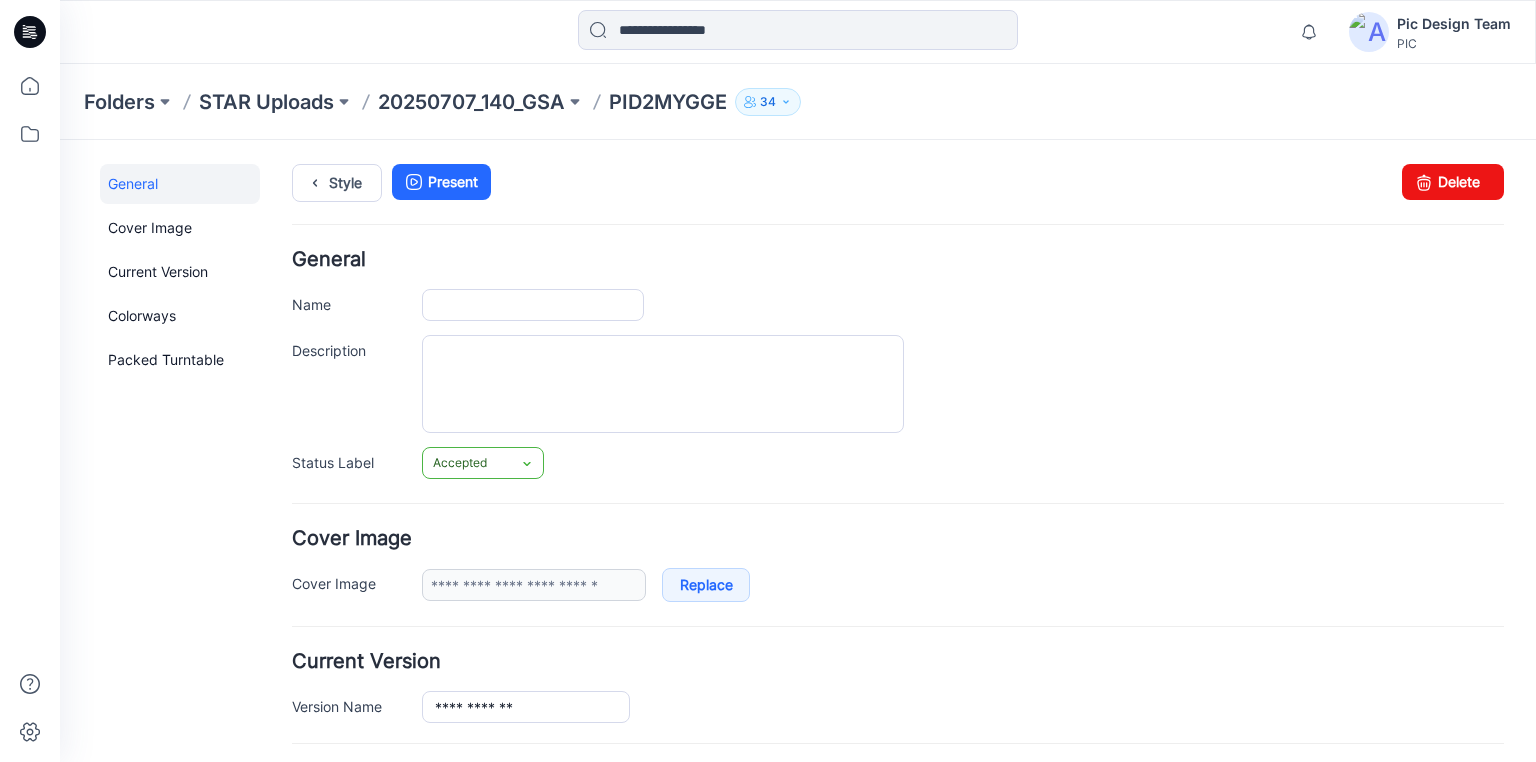 type on "*********" 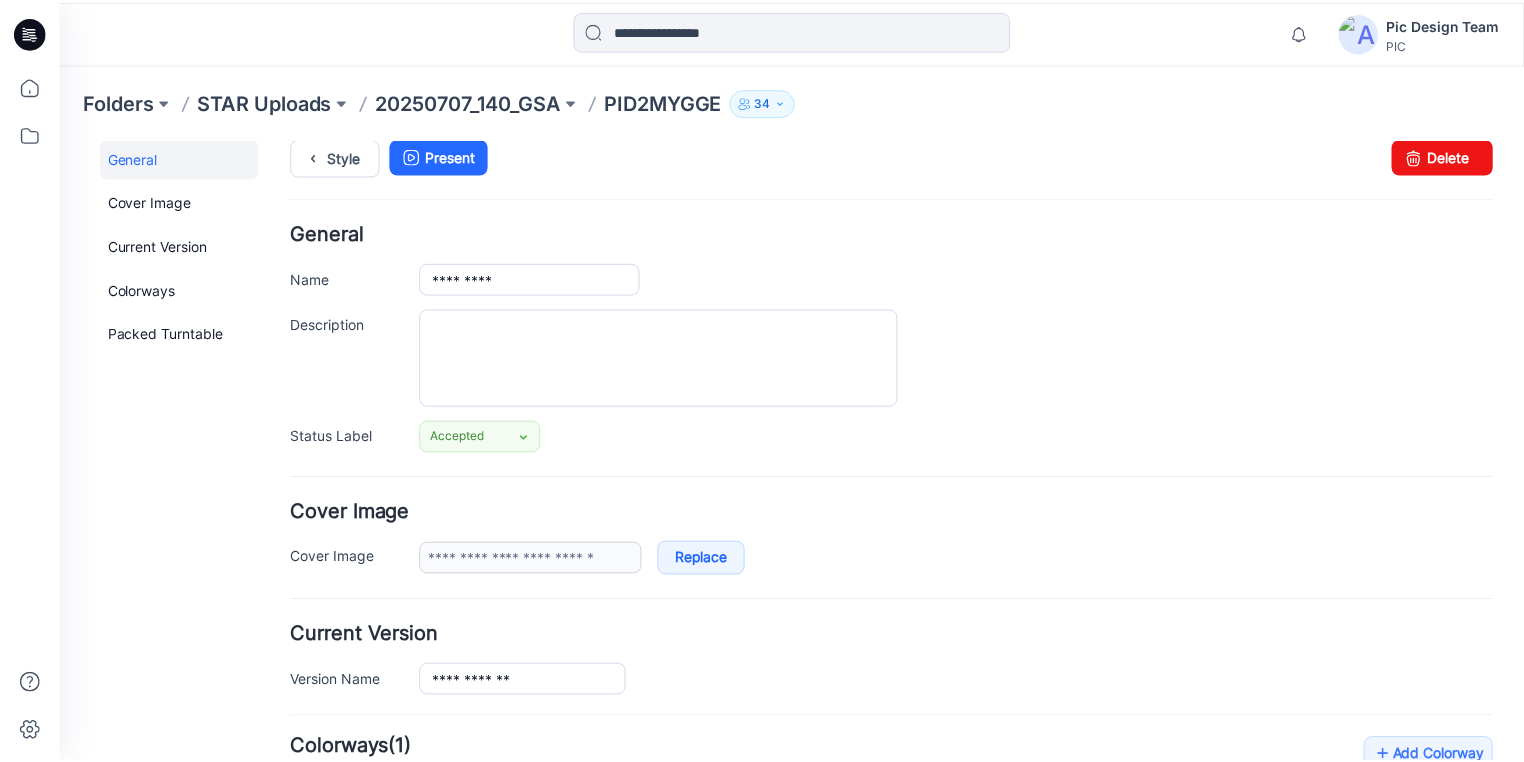 scroll, scrollTop: 0, scrollLeft: 0, axis: both 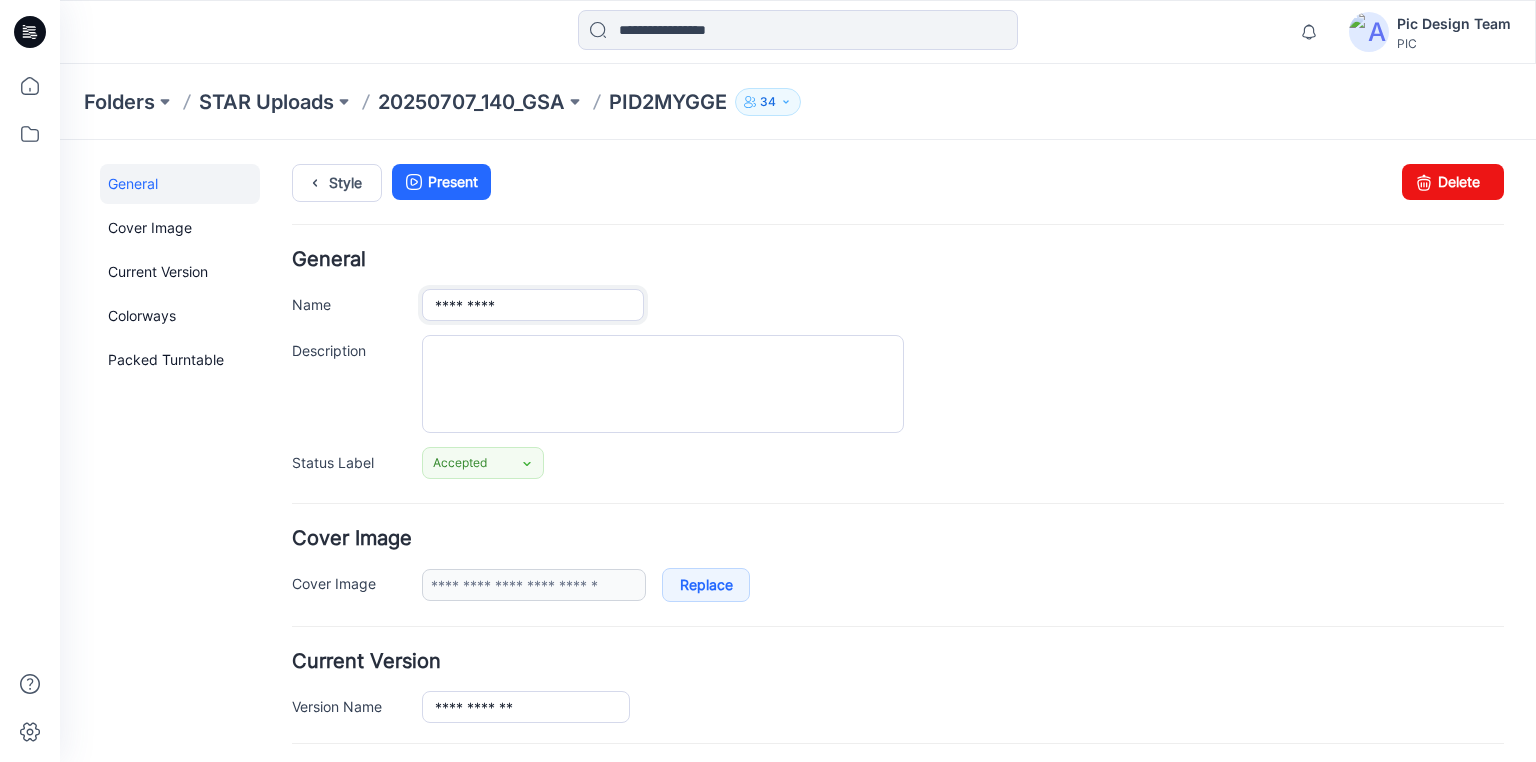 click on "*********" at bounding box center [533, 305] 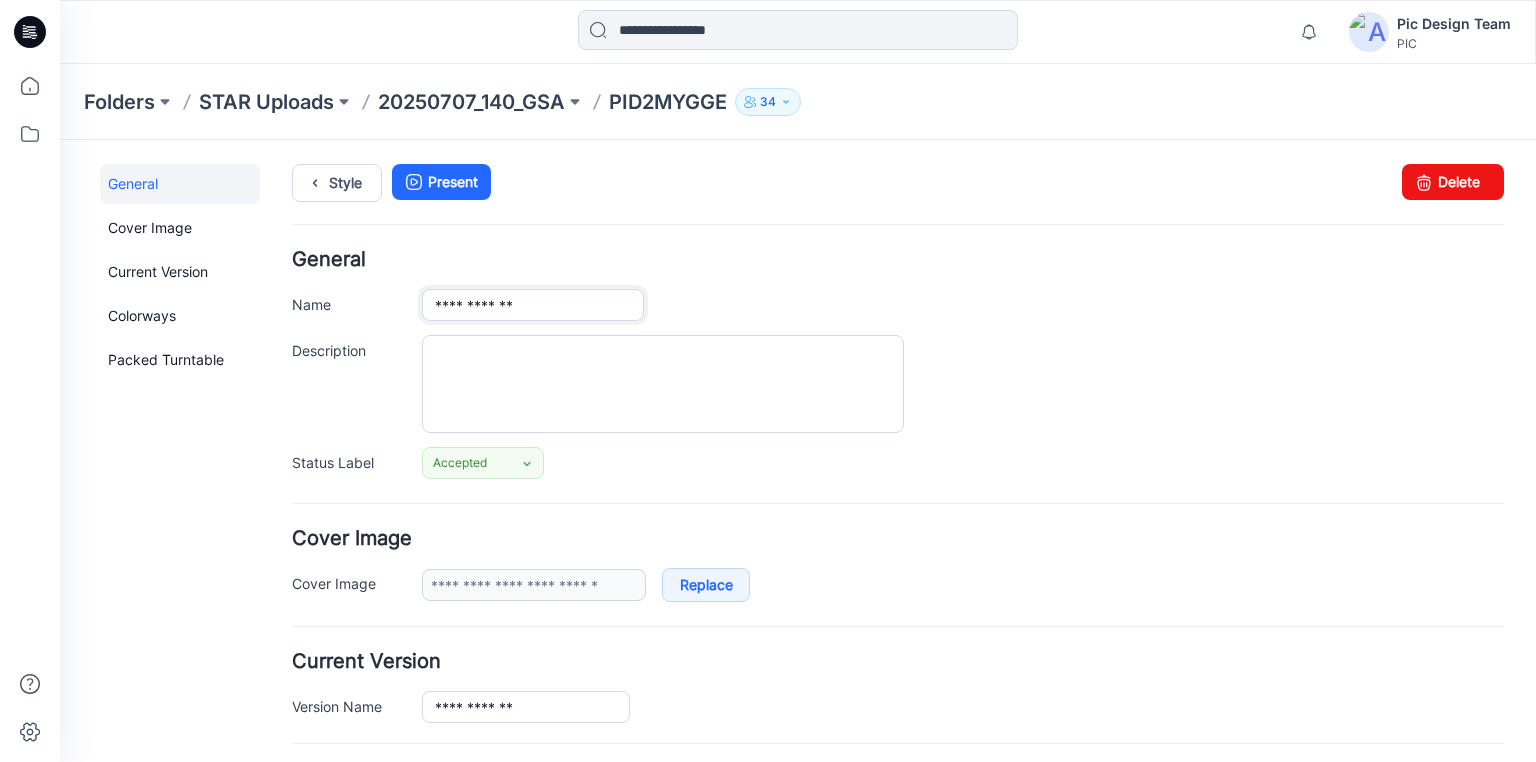 type on "**********" 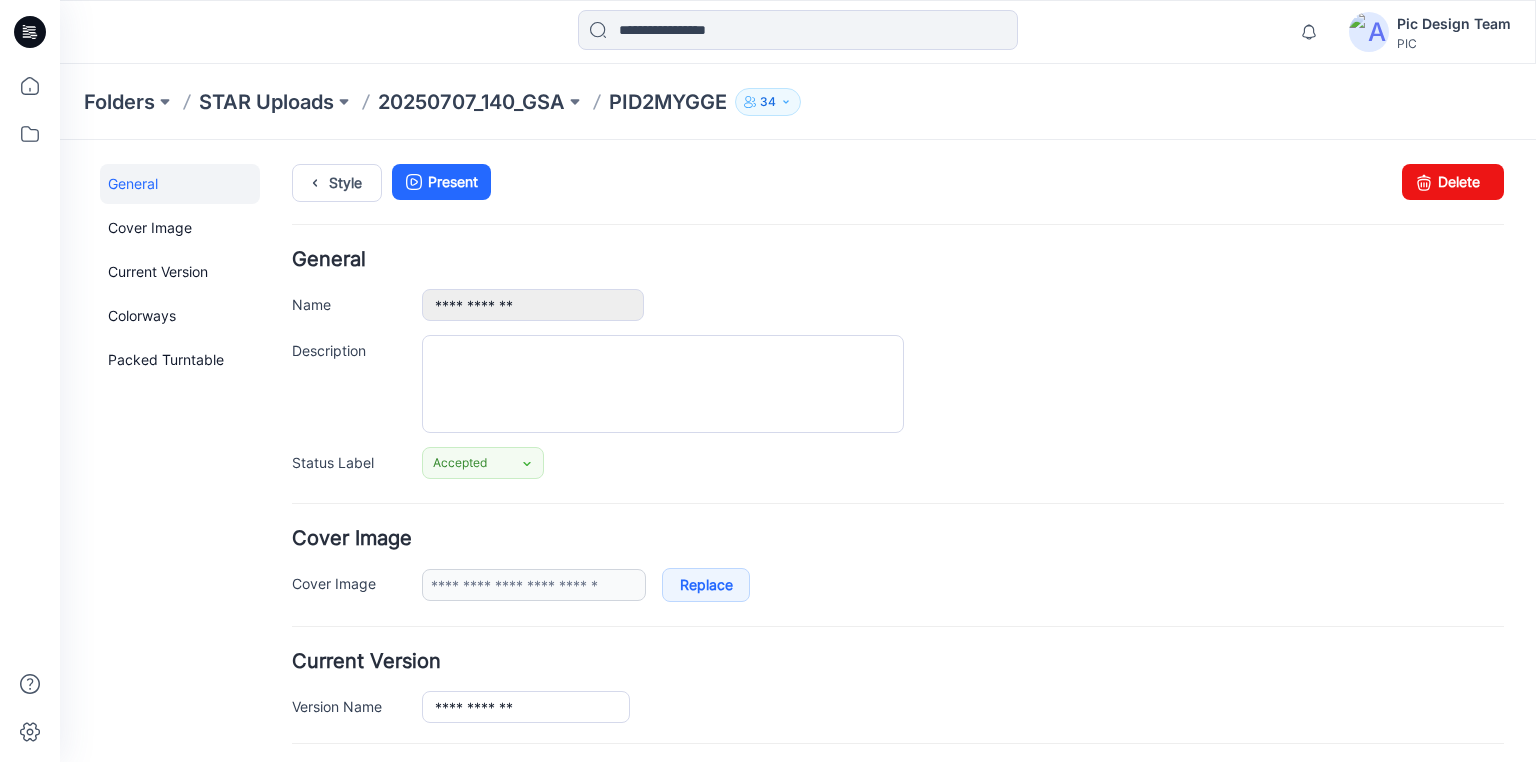 click on "General
Cover Image
Current Version
Colorways
Packed Turntable" at bounding box center [180, 887] 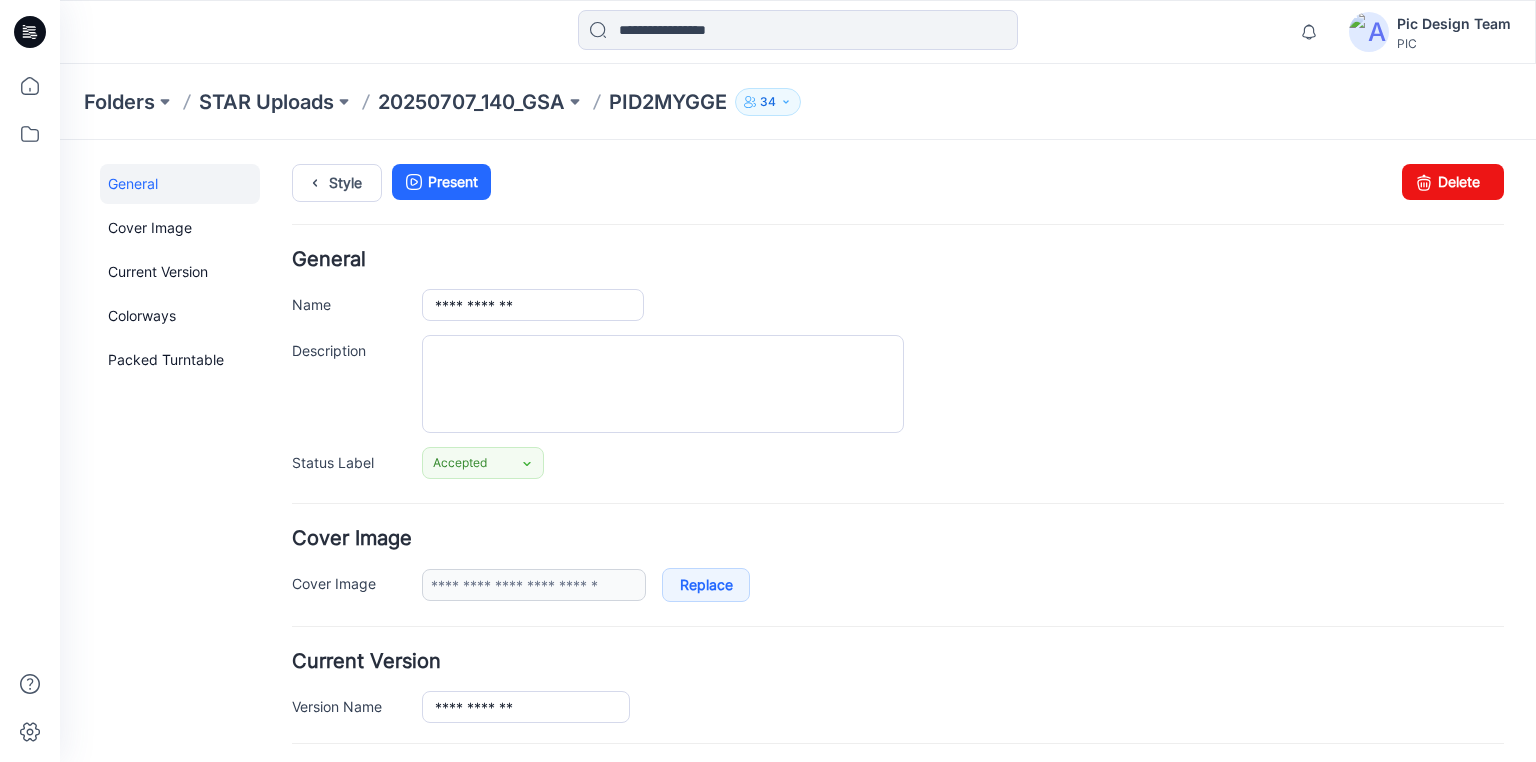 click 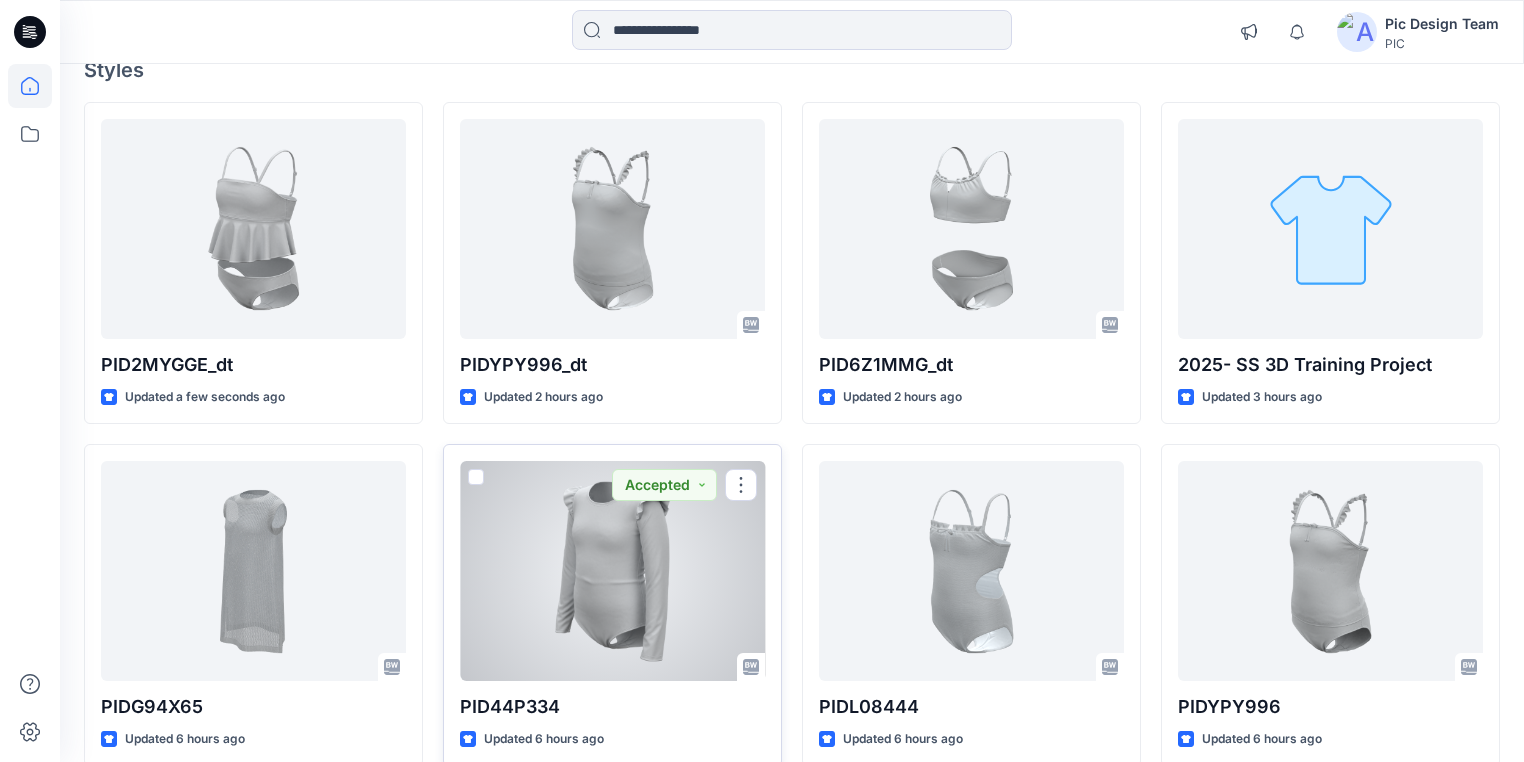 scroll, scrollTop: 160, scrollLeft: 0, axis: vertical 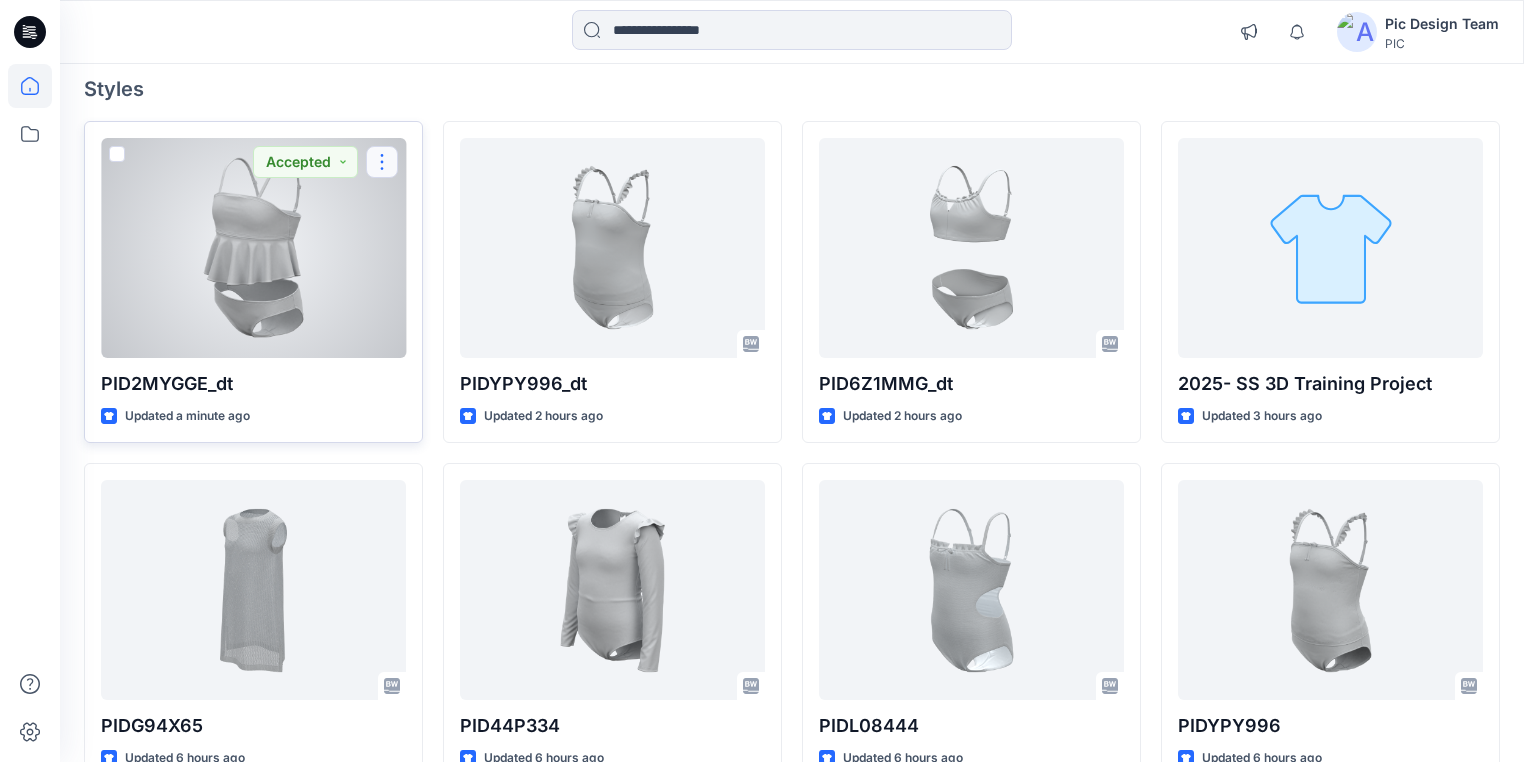 click at bounding box center [382, 162] 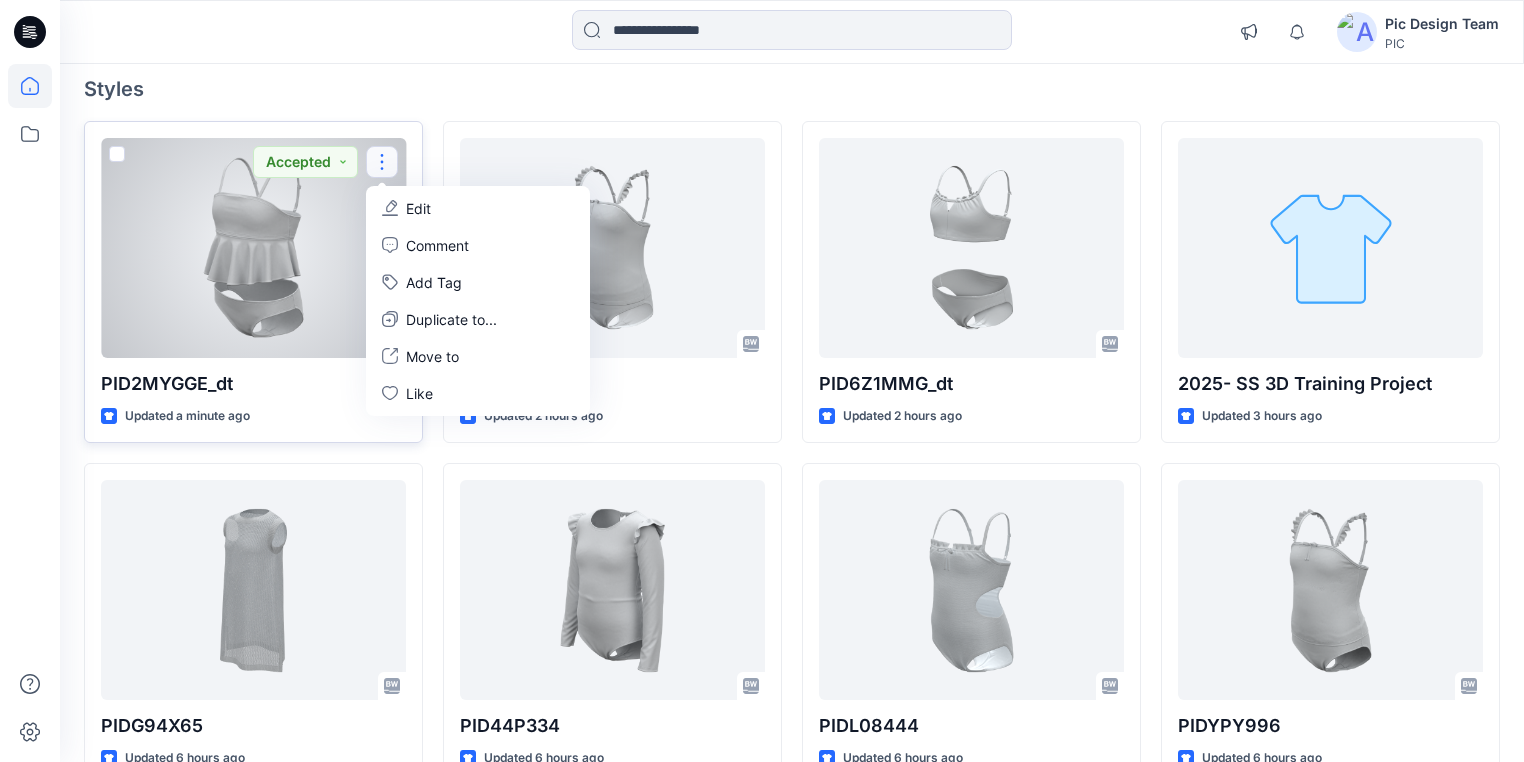 click on "Edit" at bounding box center [418, 208] 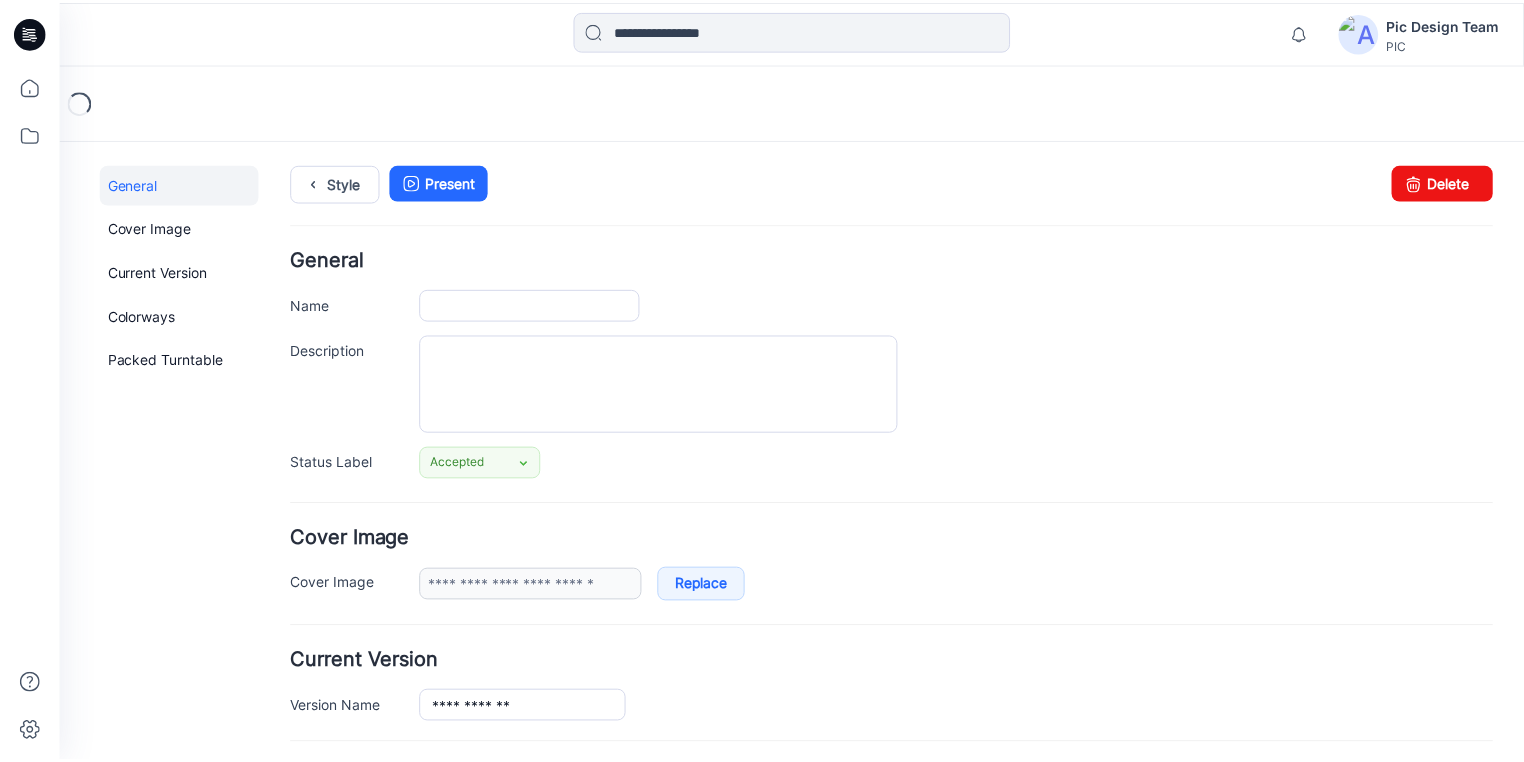 scroll, scrollTop: 0, scrollLeft: 0, axis: both 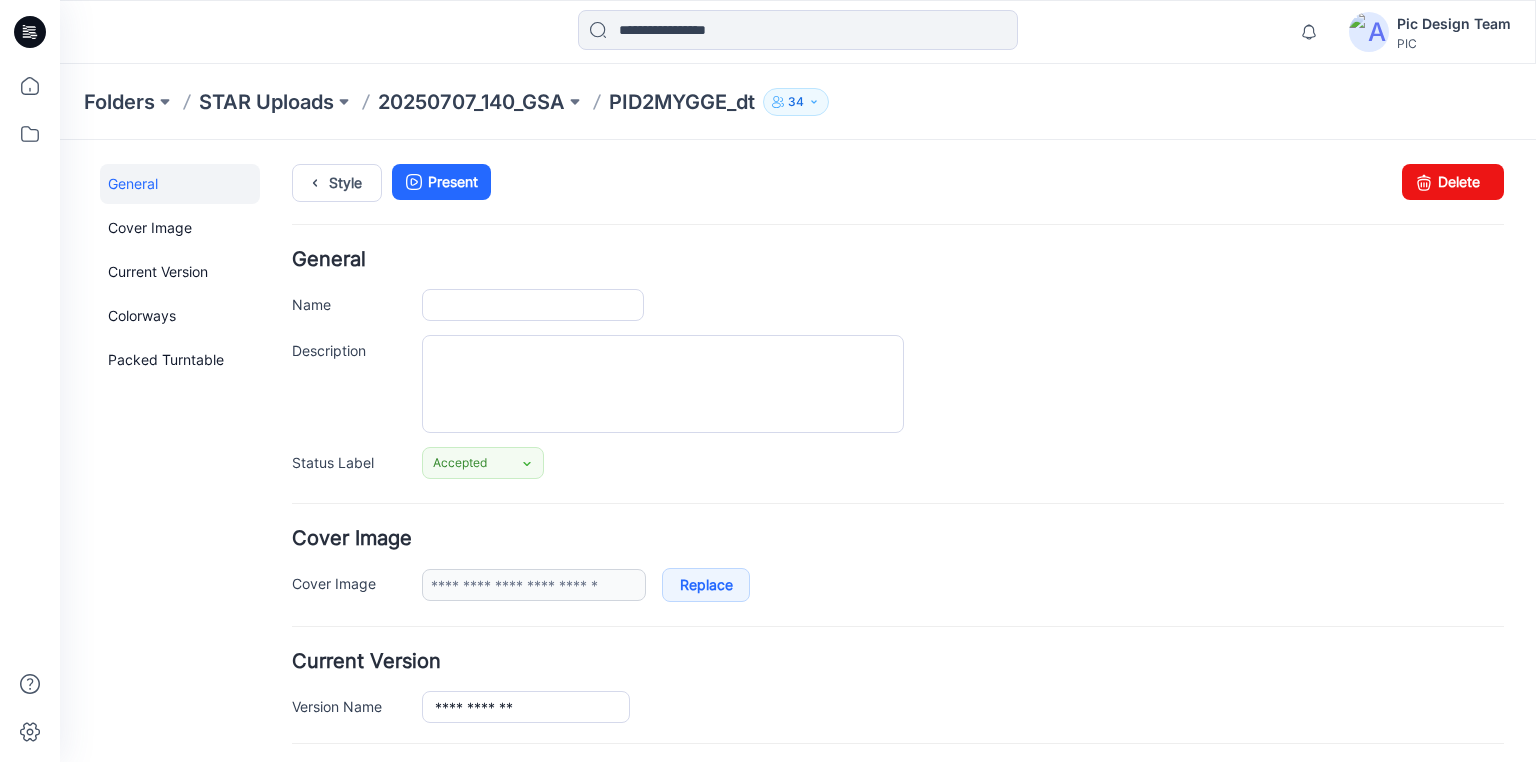 type on "**********" 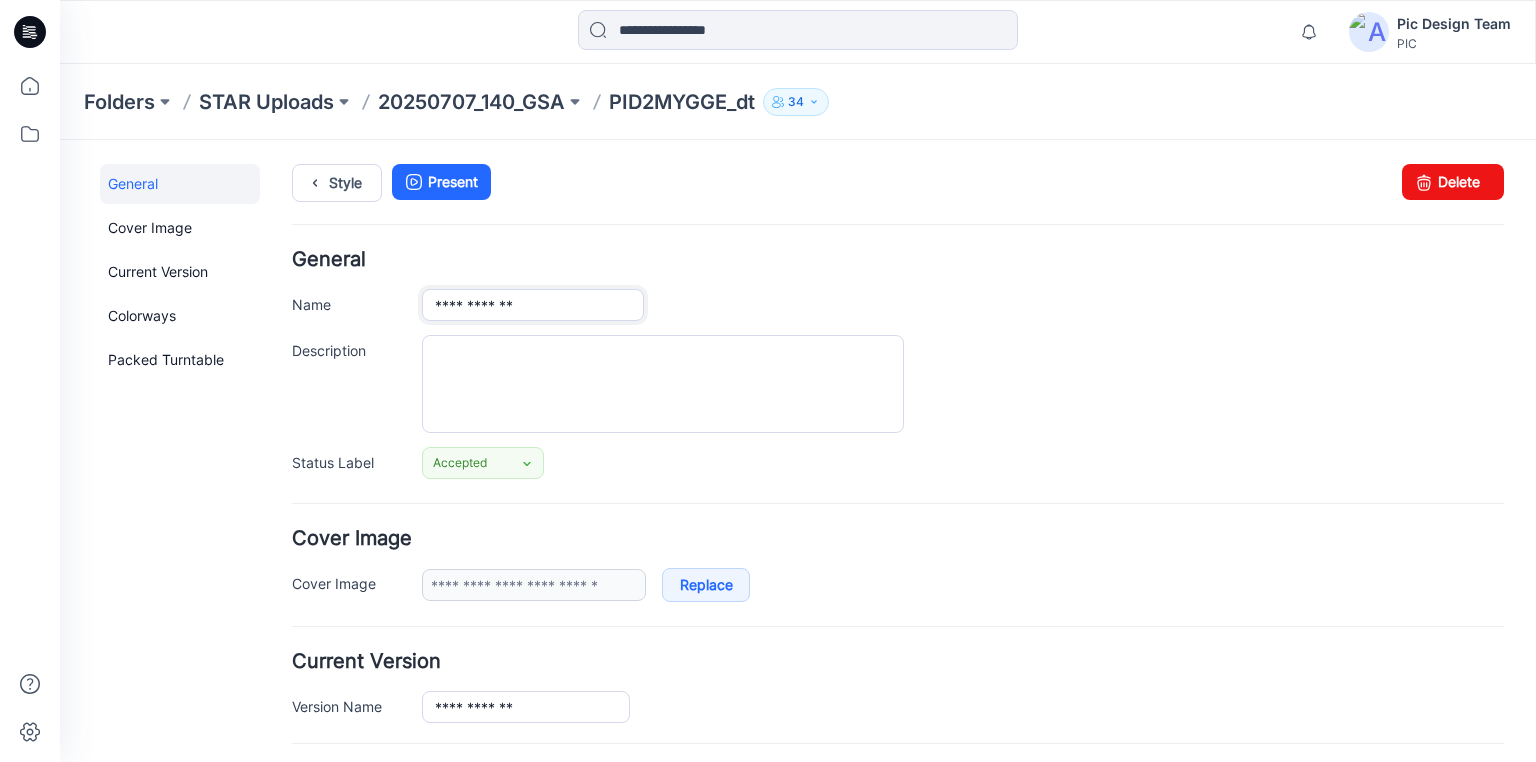 click on "**********" at bounding box center (533, 305) 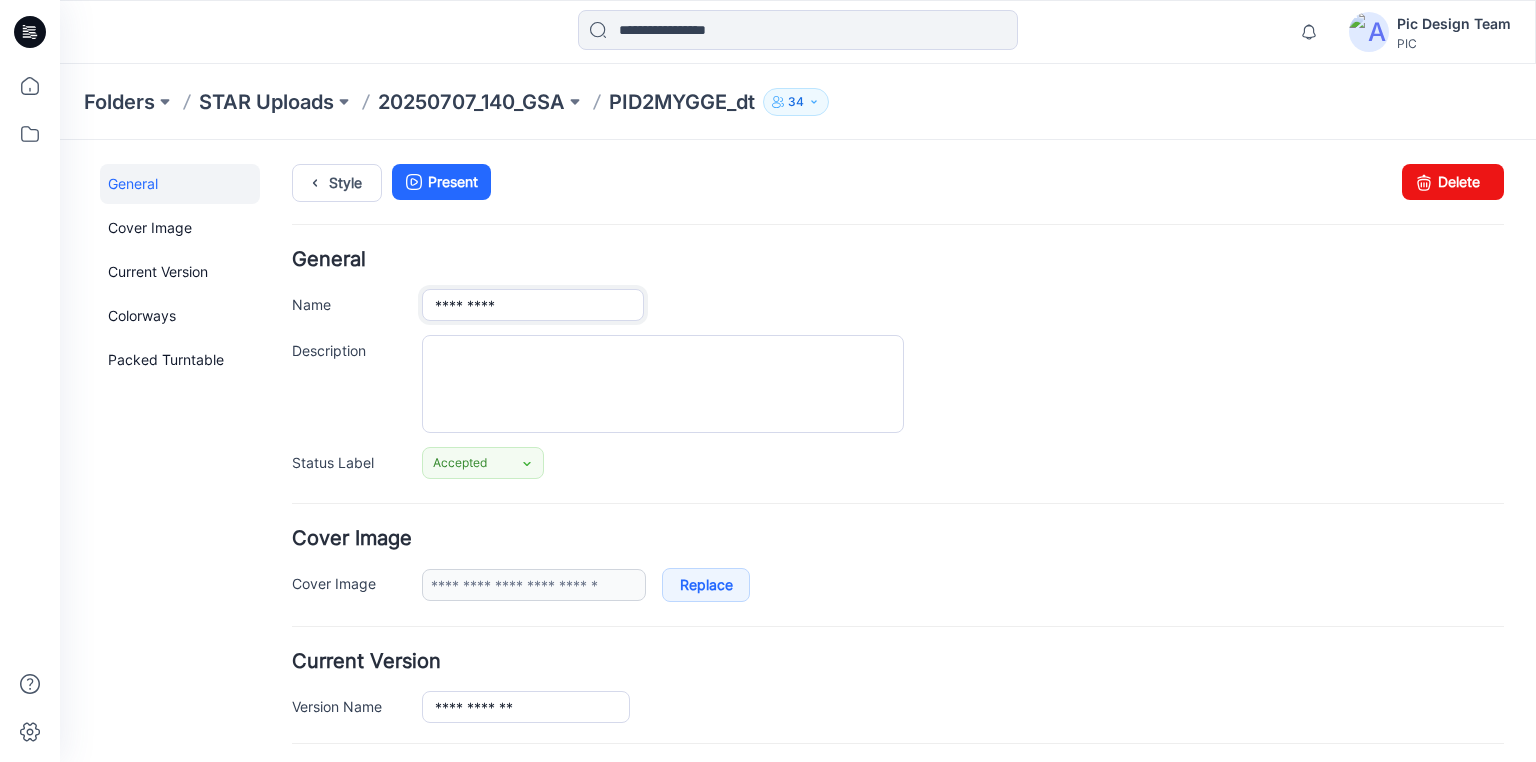 type on "*********" 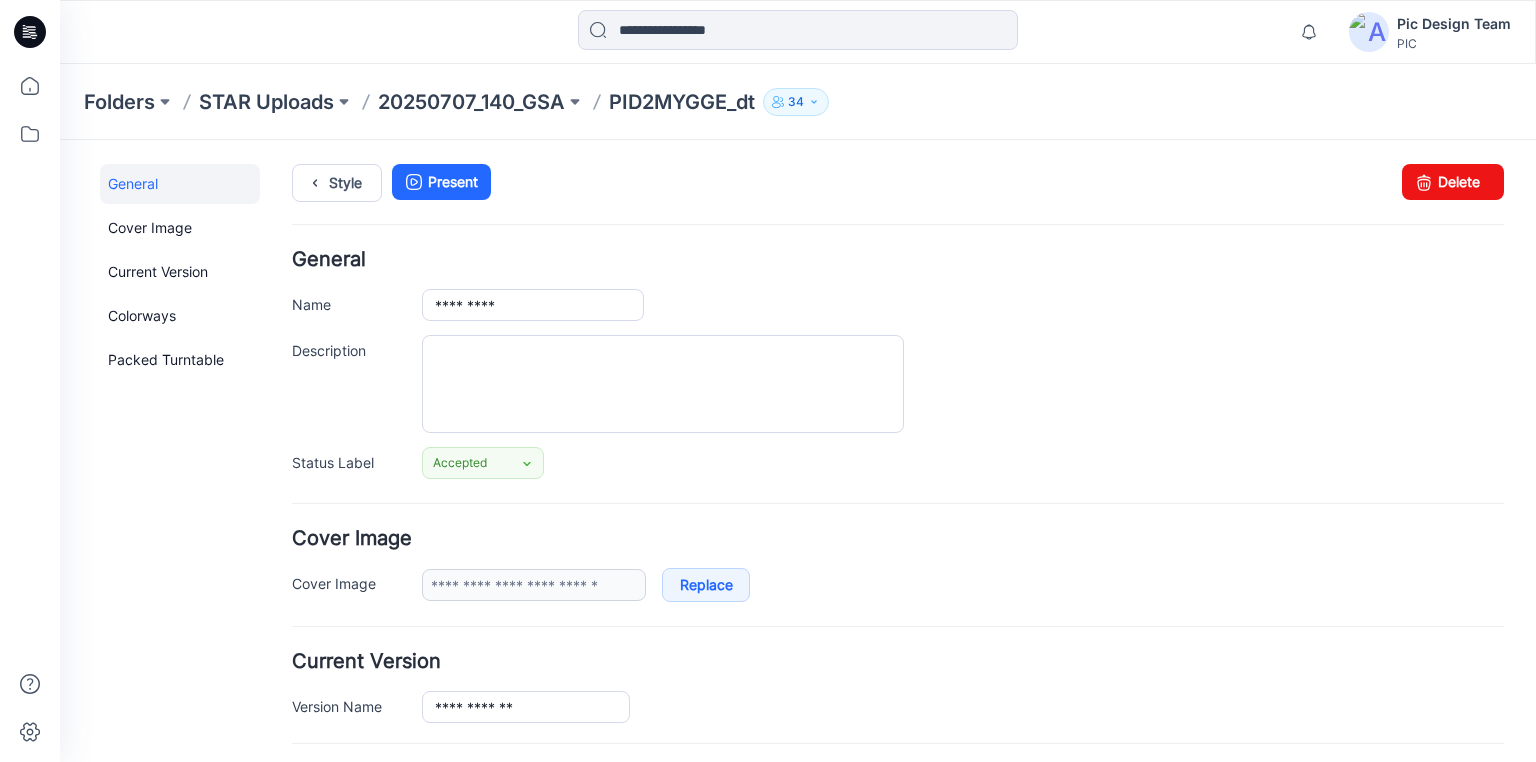 click on "General
Name
*********
Description
Status Label
Accepted
Set Status
Accepted
Accepted - Proceed to Retailer SZ
Resubmit
PIC Update Ready to Review
Hold
Drop
Shared
TD - Need to Review
PD/Design - Need to Review
Missing BW File" at bounding box center (898, 364) 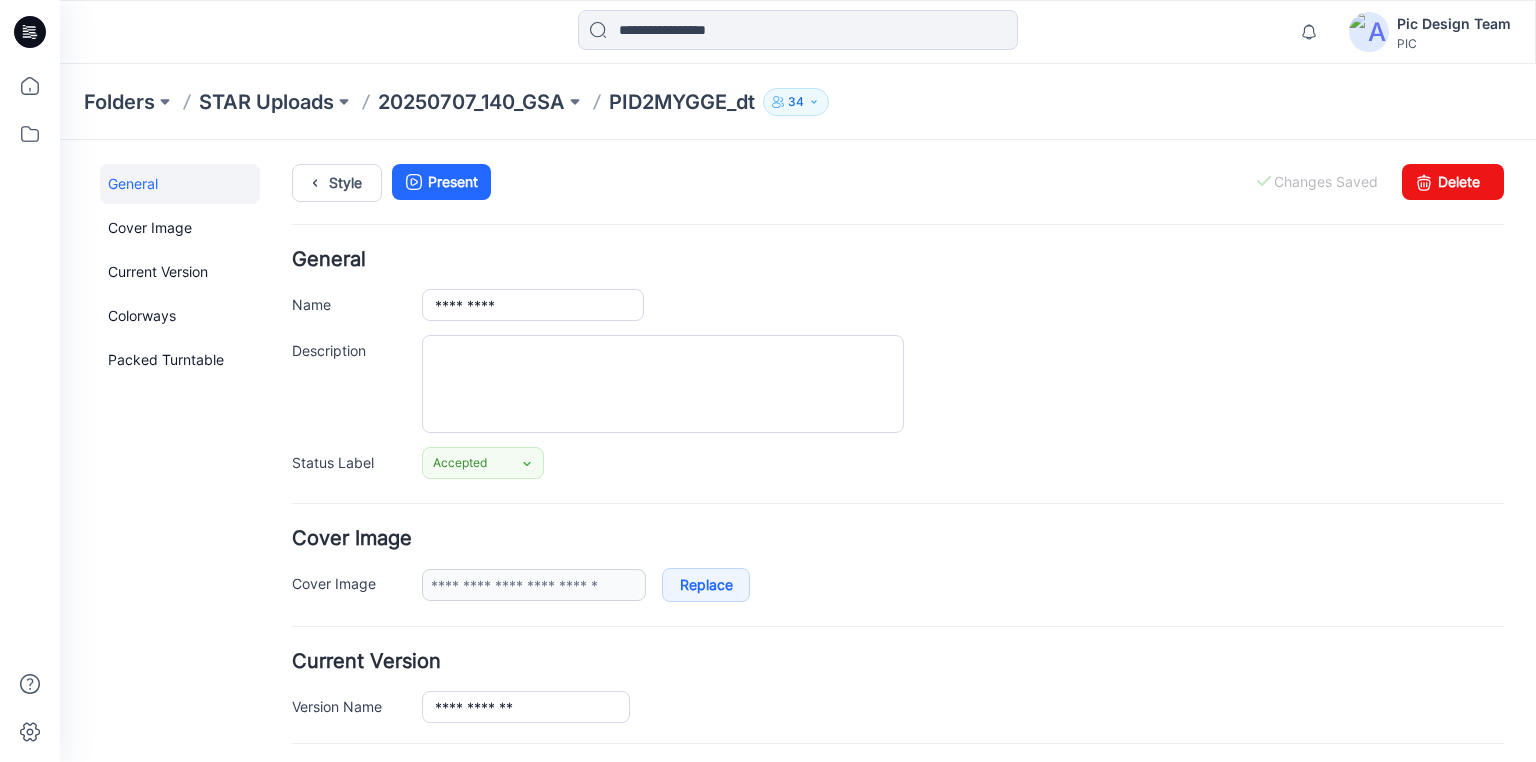 click 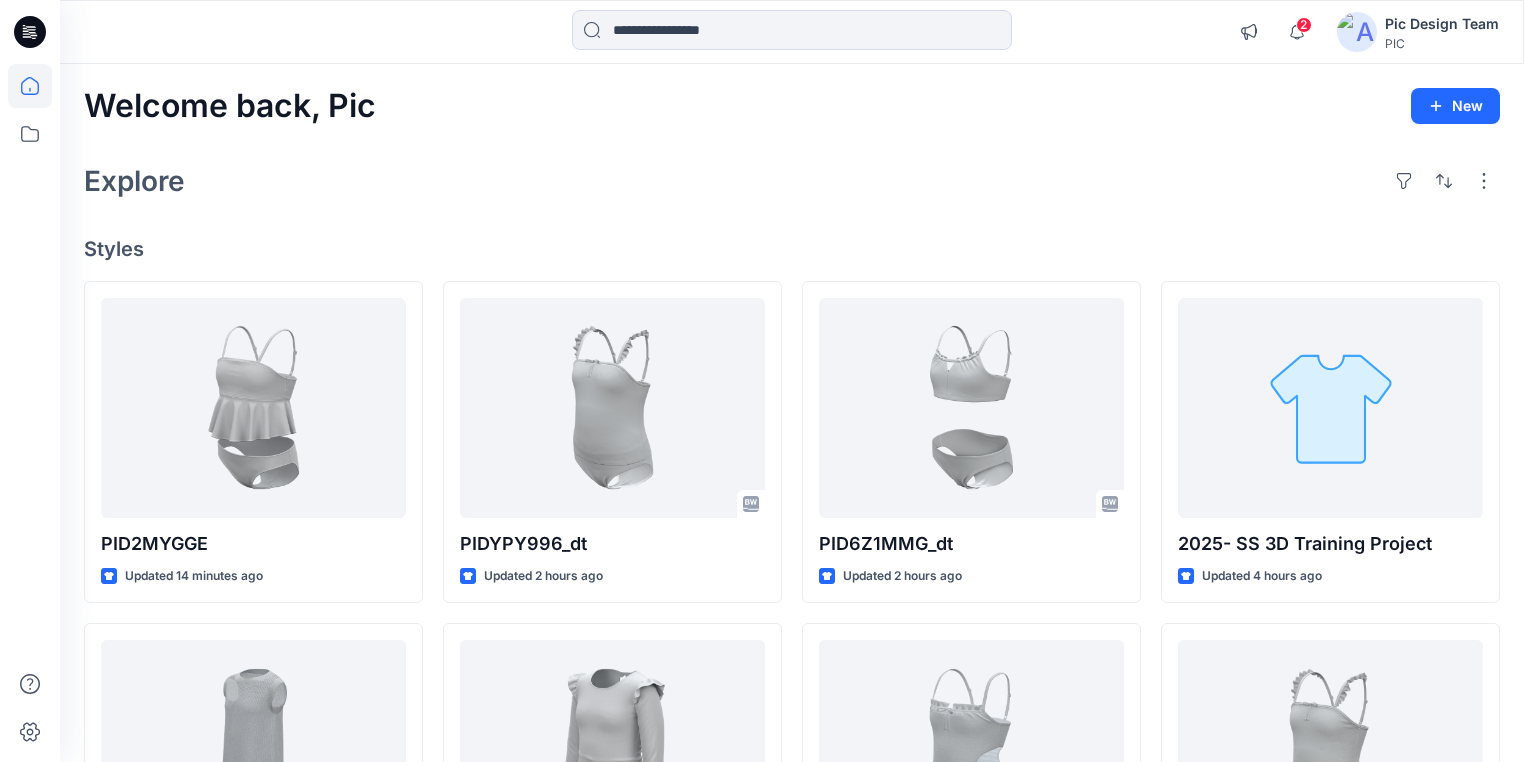 click on "Welcome back, Pic New Explore Styles PID2MYGGE Updated 14 minutes ago PIDG94X65 Updated 6 hours ago COASTAL CUTIE Updated 11 hours ago PIDYPY996_dt Updated 2 hours ago PID44P334 Updated 6 hours ago COASTAL CUTIE Updated 11 hours ago PID6Z1MMG_dt Updated 2 hours ago PIDL08444 Updated 6 hours ago LAKEHOUSE SUMMERS Updated 11 hours ago 2025- SS 3D Training Project Updated 4 hours ago PIDYPY996 Updated 7 hours ago WILD NIGHT - SARONG Updated 11 hours ago Loading..." at bounding box center [792, 724] 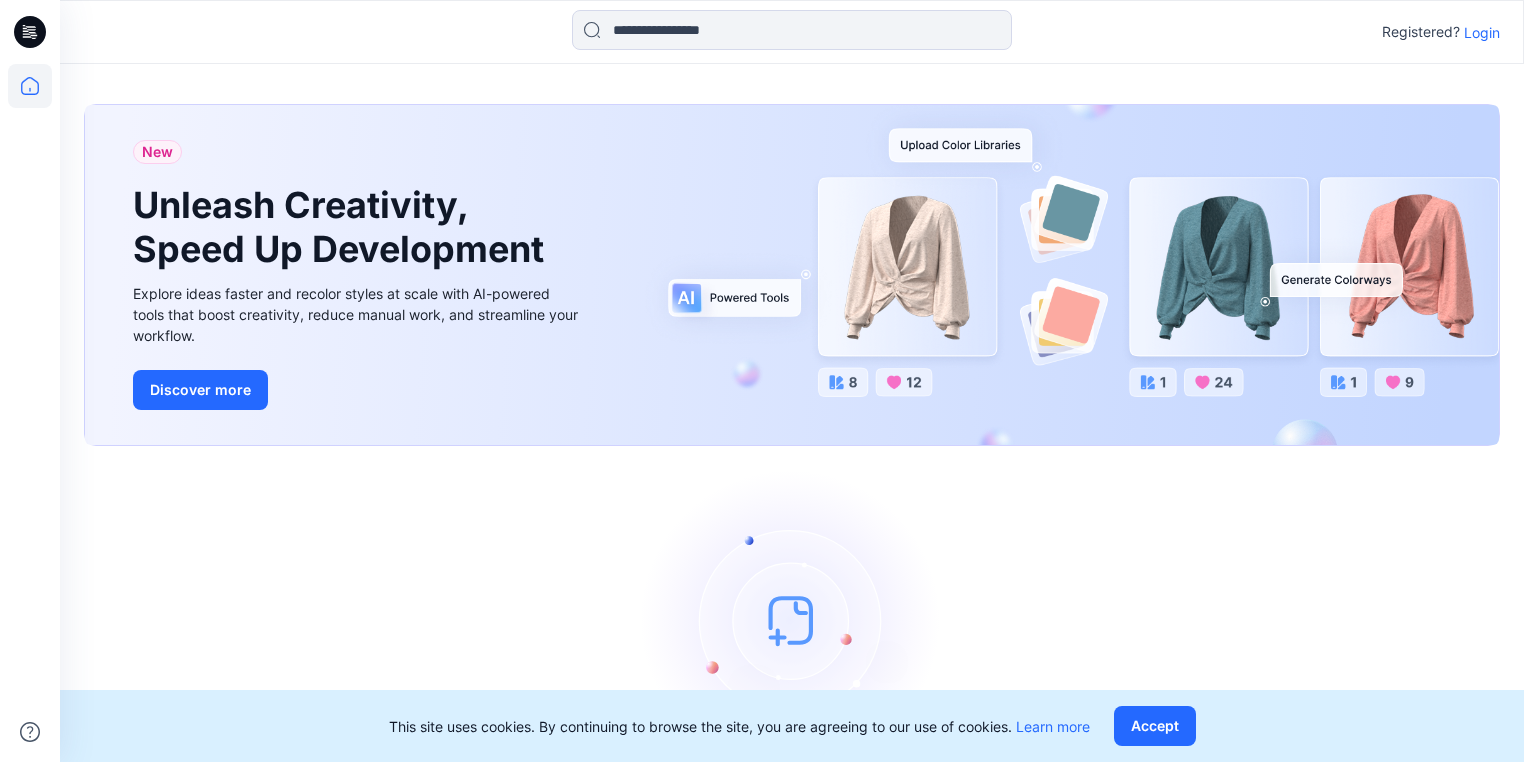 scroll, scrollTop: 0, scrollLeft: 0, axis: both 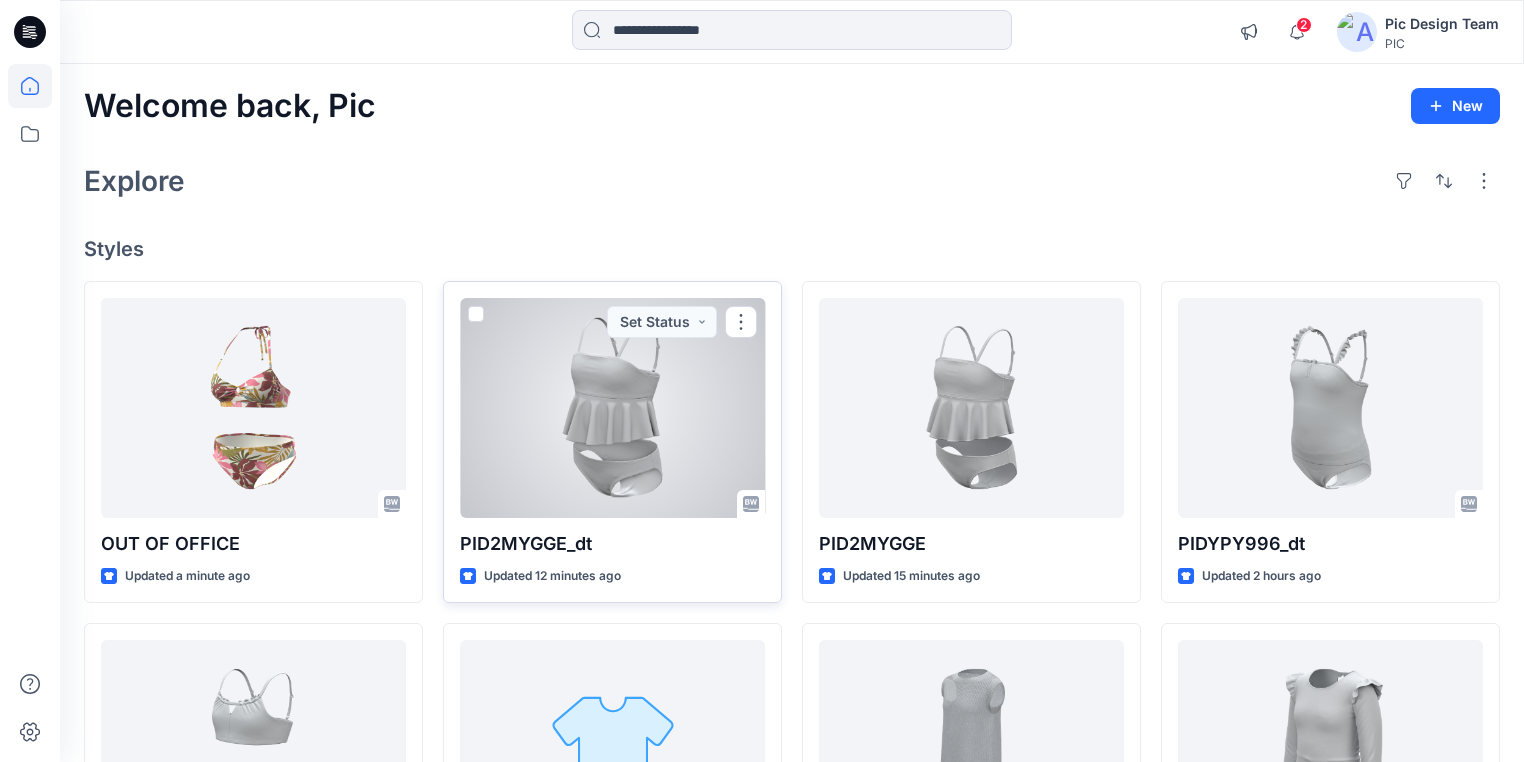 click at bounding box center [612, 408] 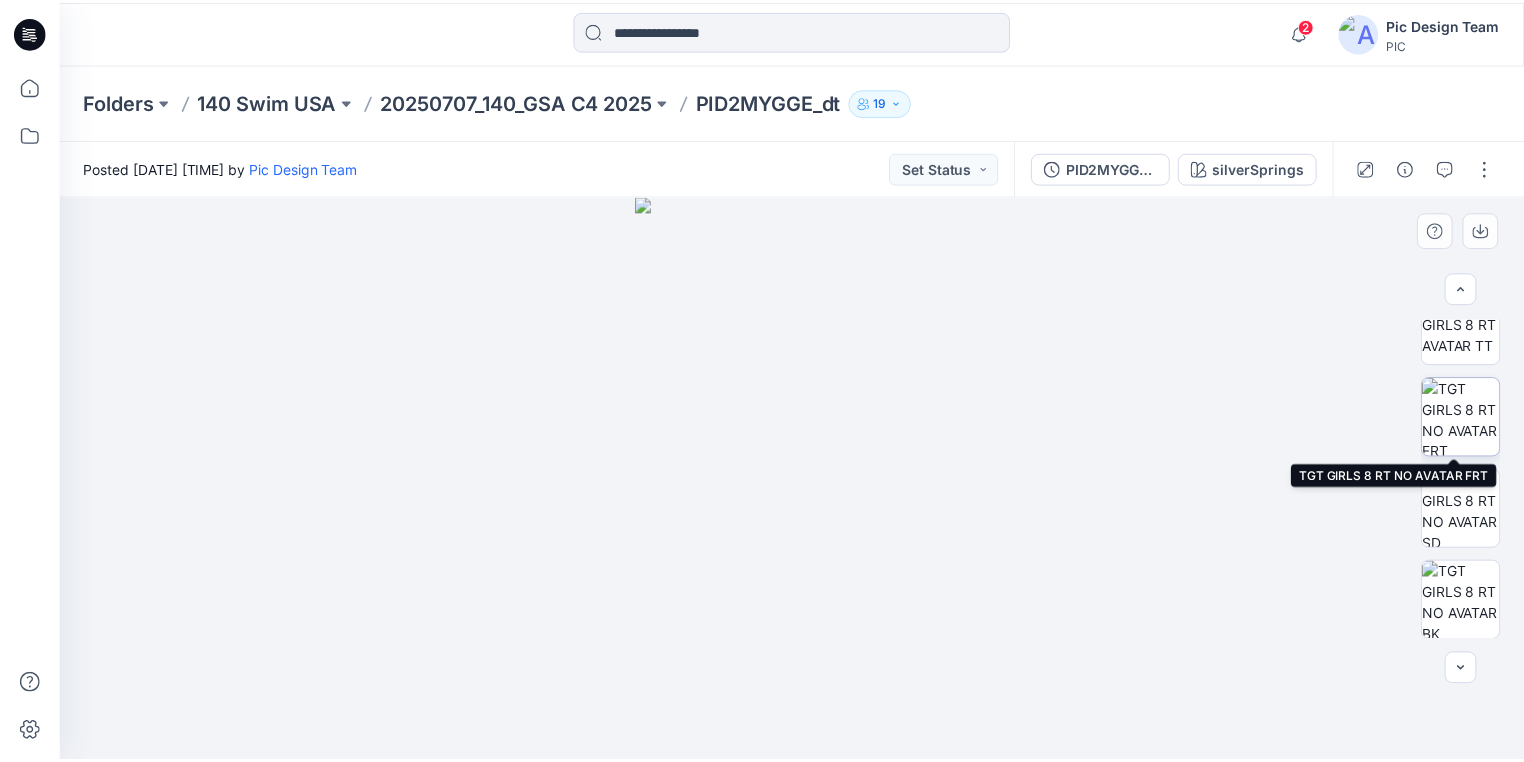 scroll, scrollTop: 0, scrollLeft: 0, axis: both 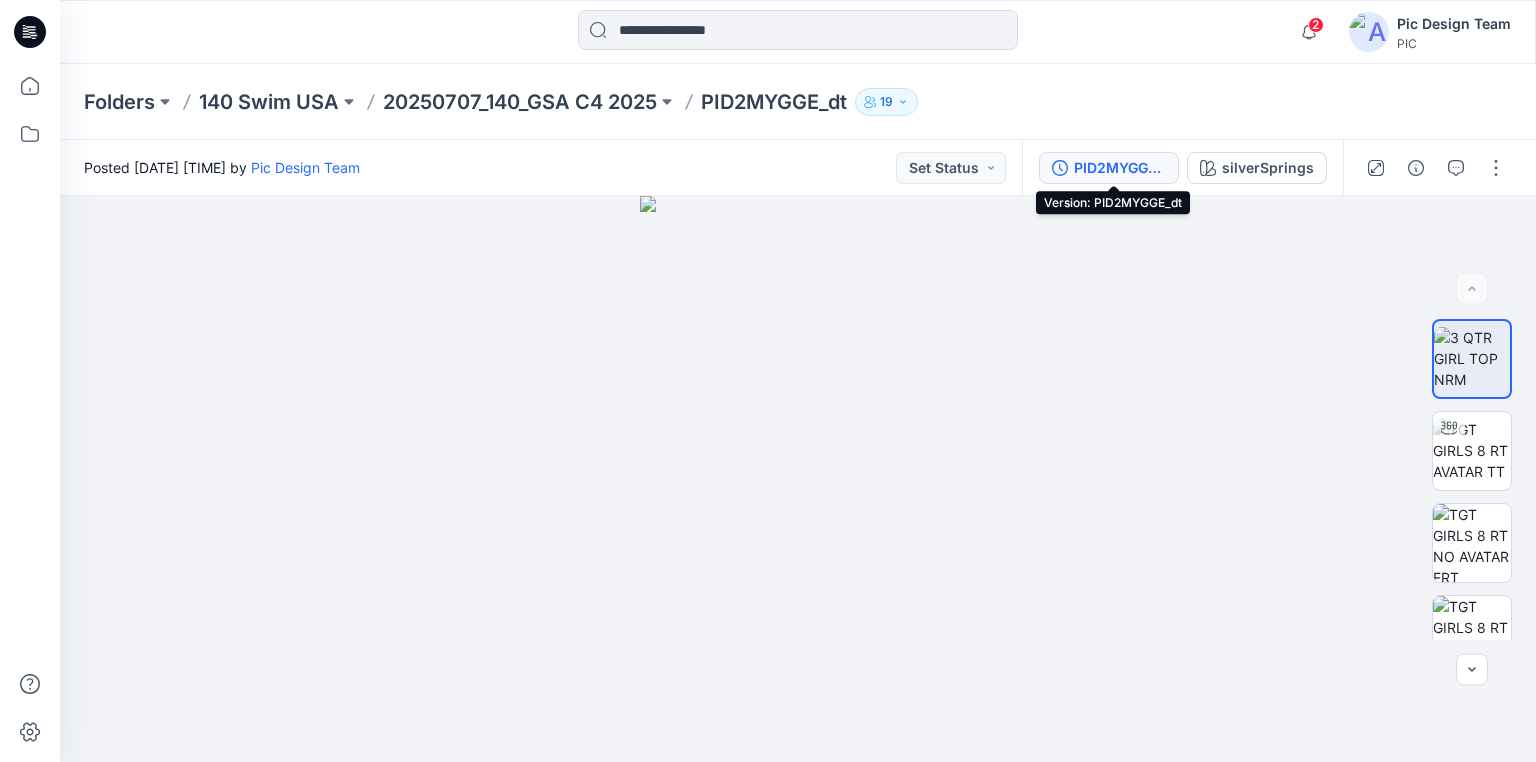 click on "PID2MYGGE_dt" at bounding box center (1120, 168) 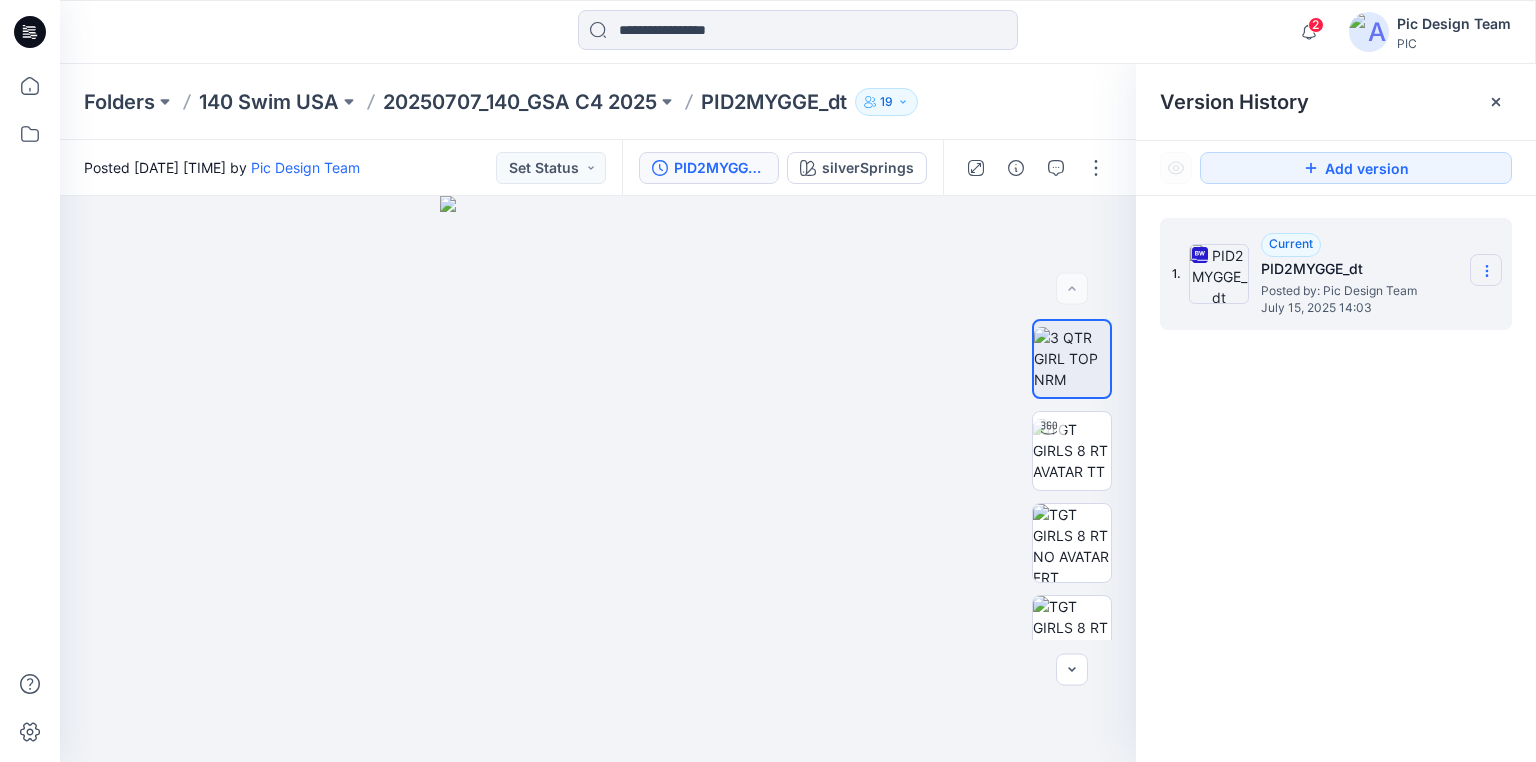click 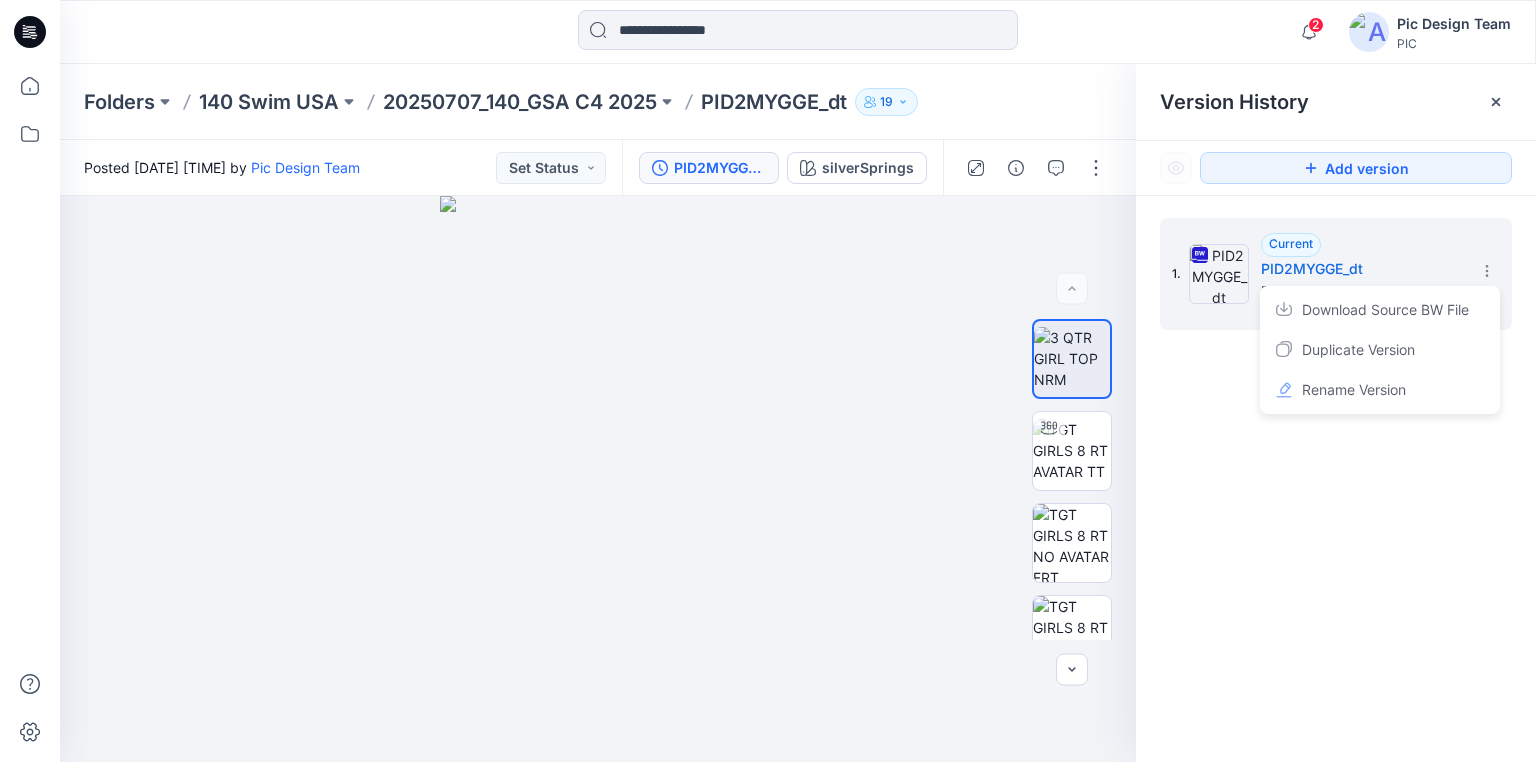 click on "1.   Current PID2MYGGE_dt Posted by: Pic Design Team July 15, 2025 14:03" at bounding box center [1336, 493] 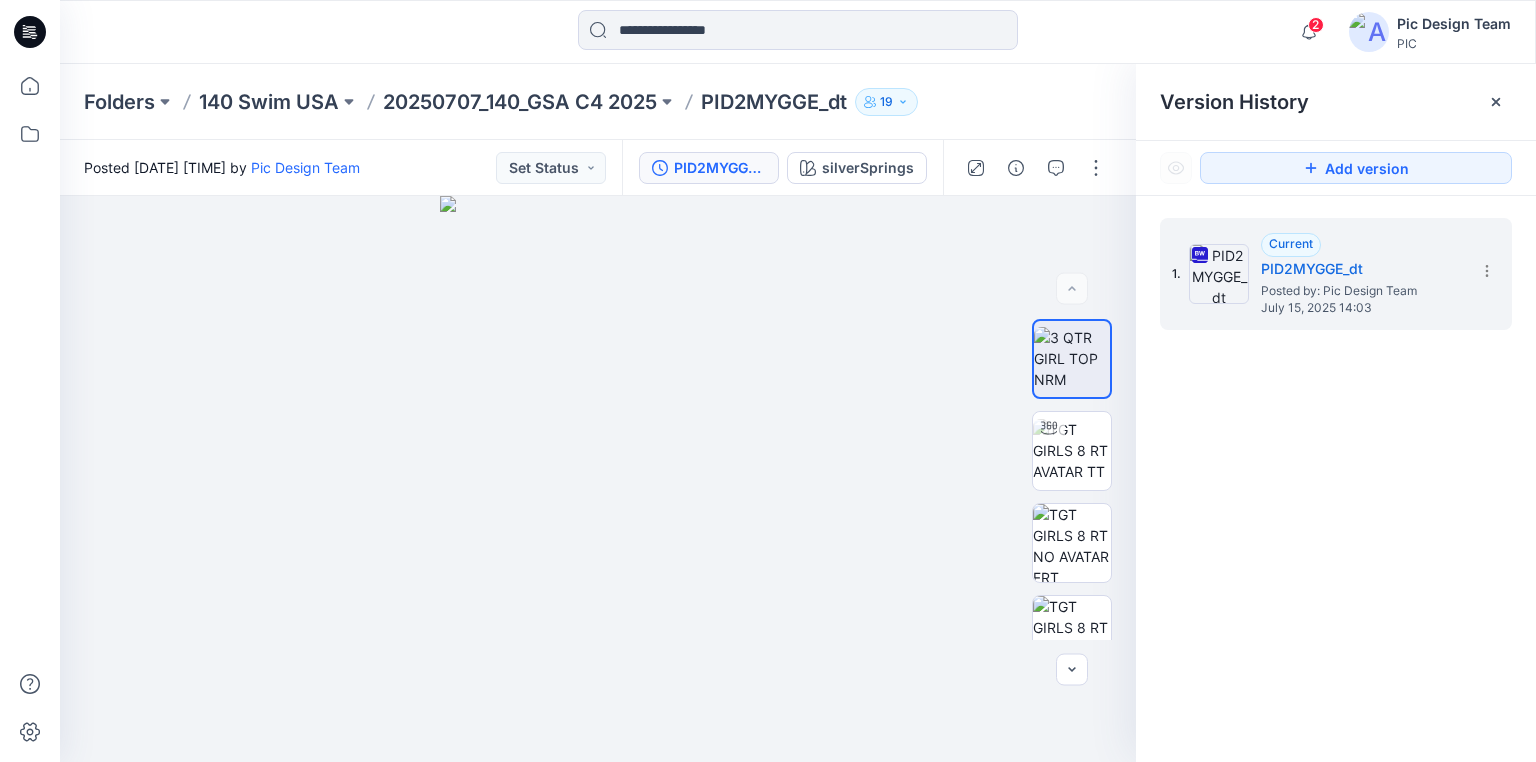 click 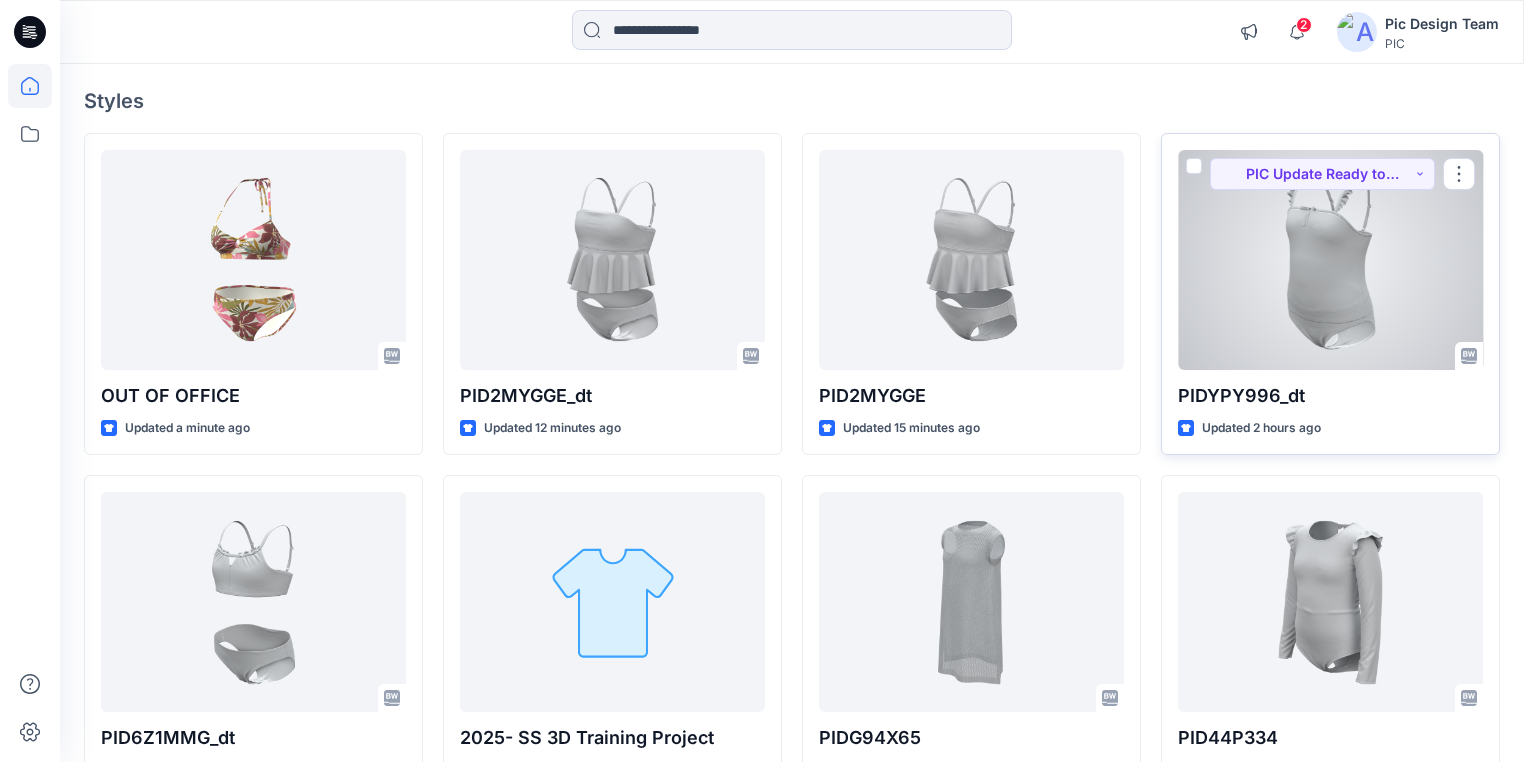 scroll, scrollTop: 160, scrollLeft: 0, axis: vertical 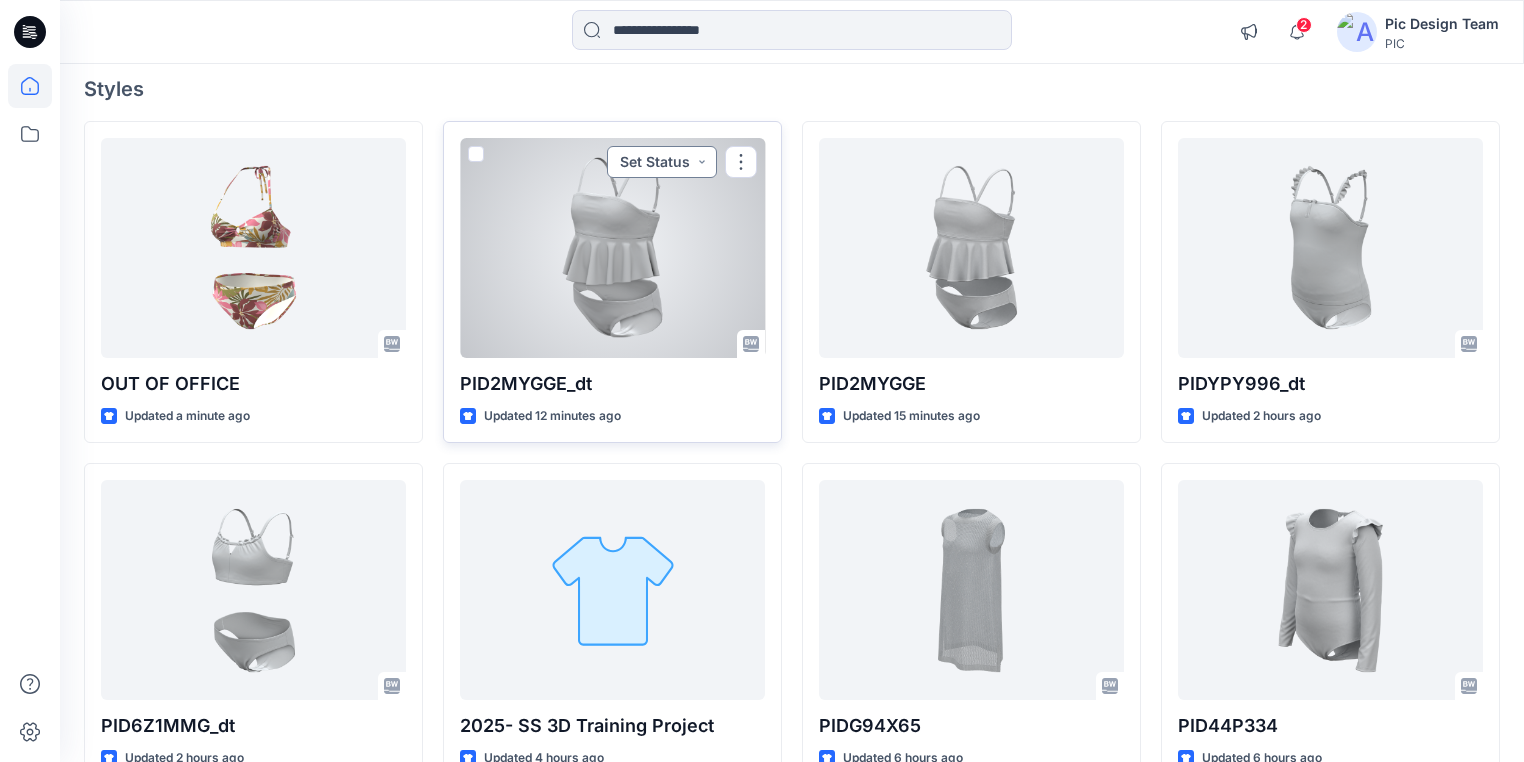 click on "Set Status" at bounding box center [662, 162] 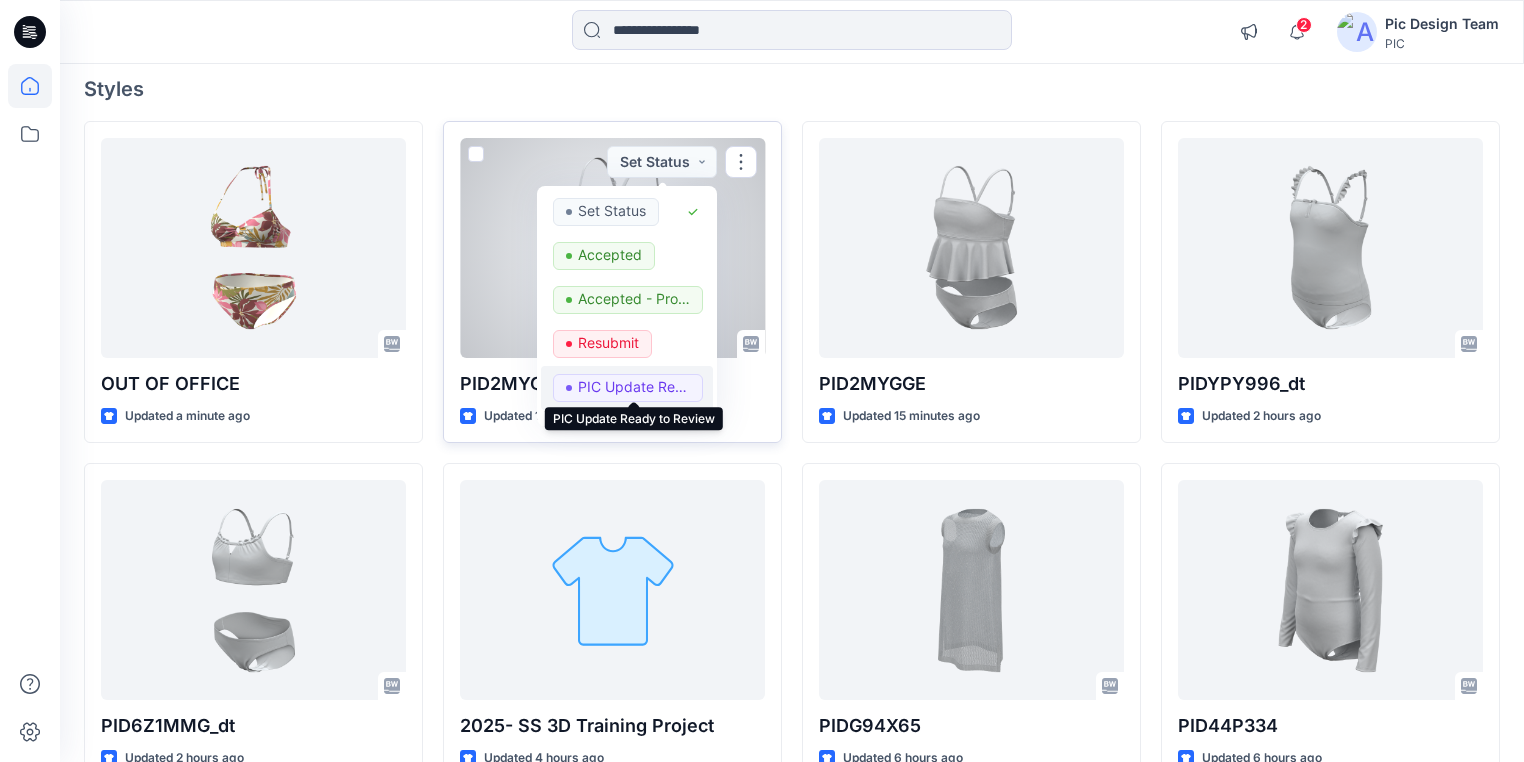 click on "PIC Update Ready to Review" at bounding box center [634, 387] 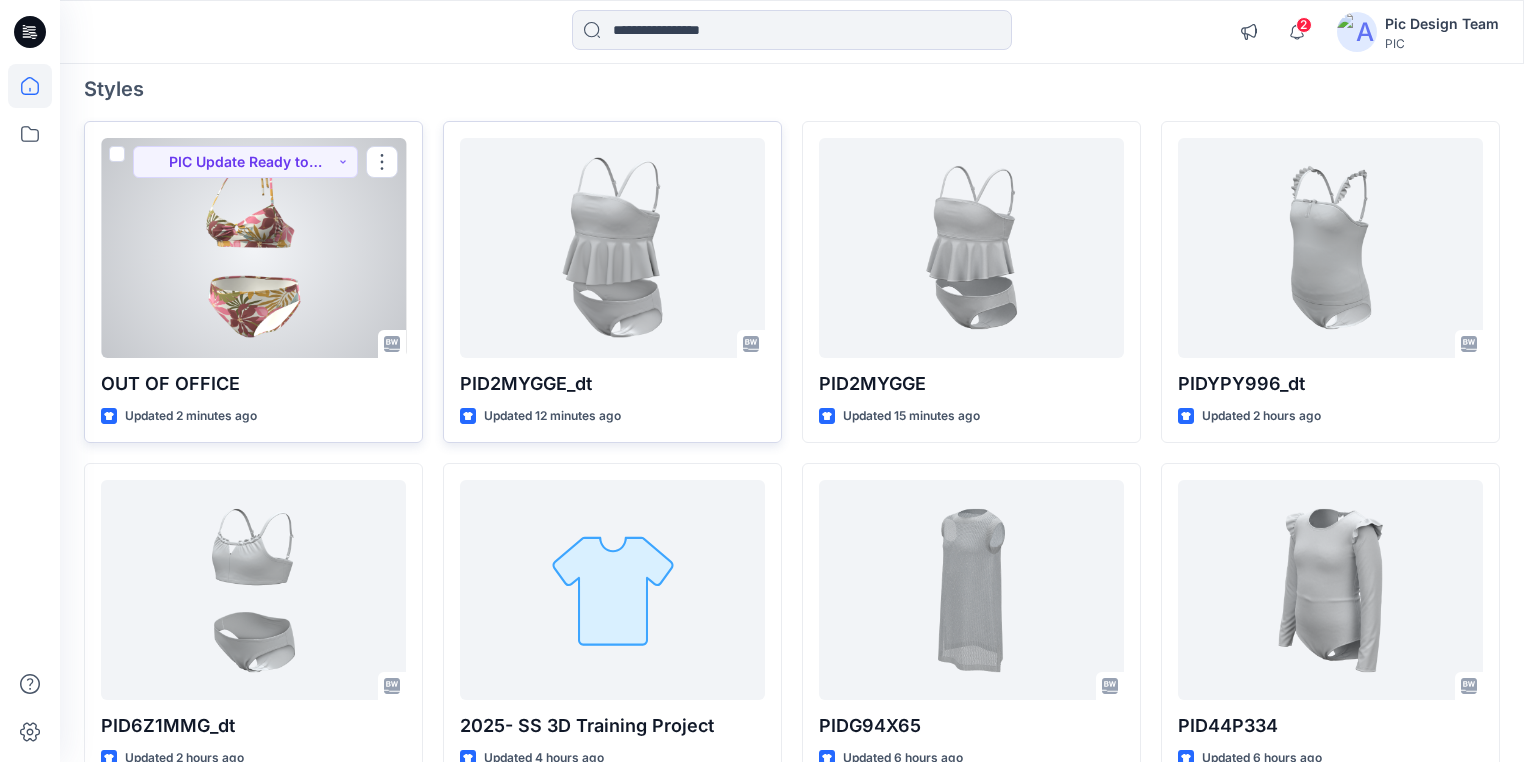 click at bounding box center (253, 248) 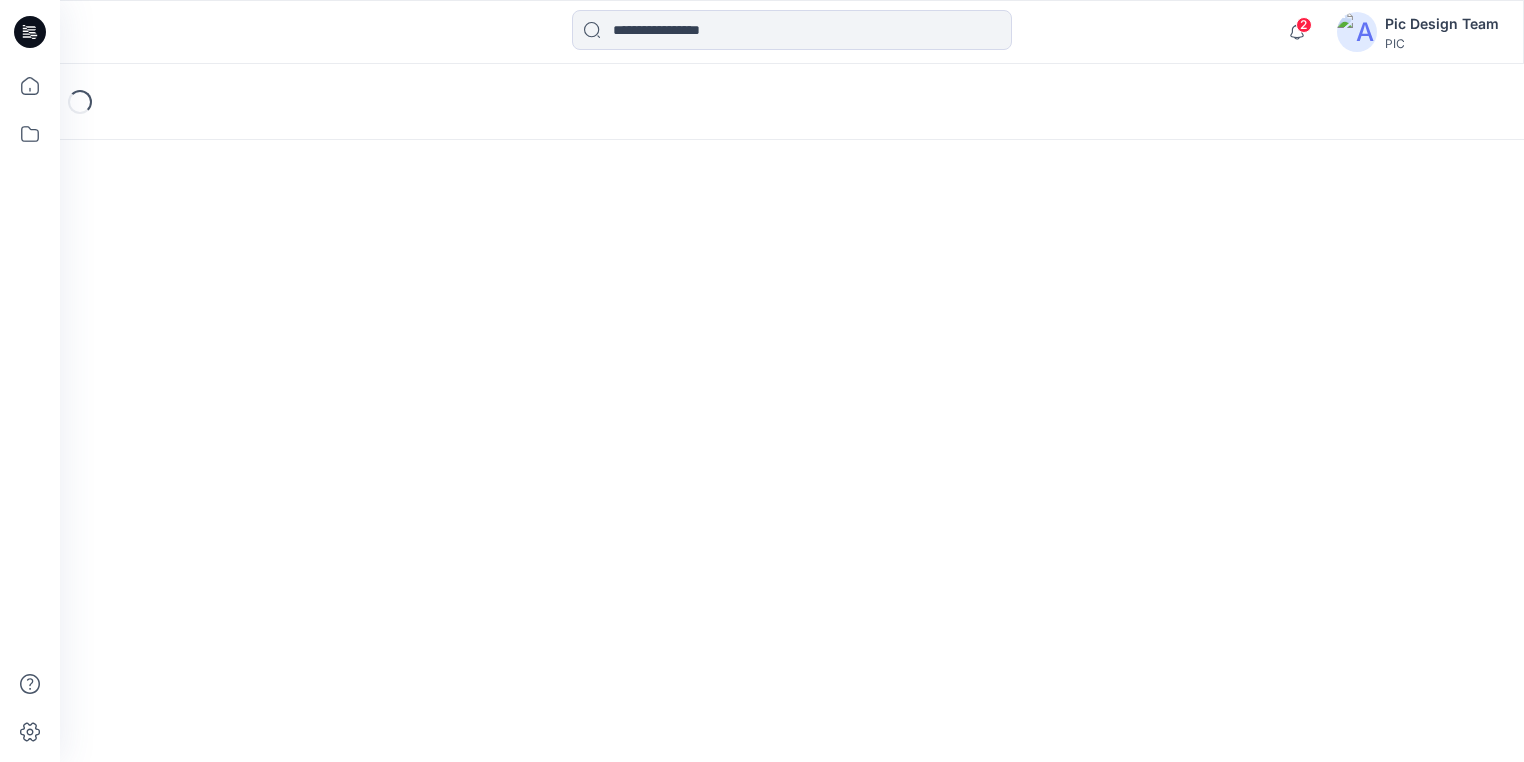 scroll, scrollTop: 0, scrollLeft: 0, axis: both 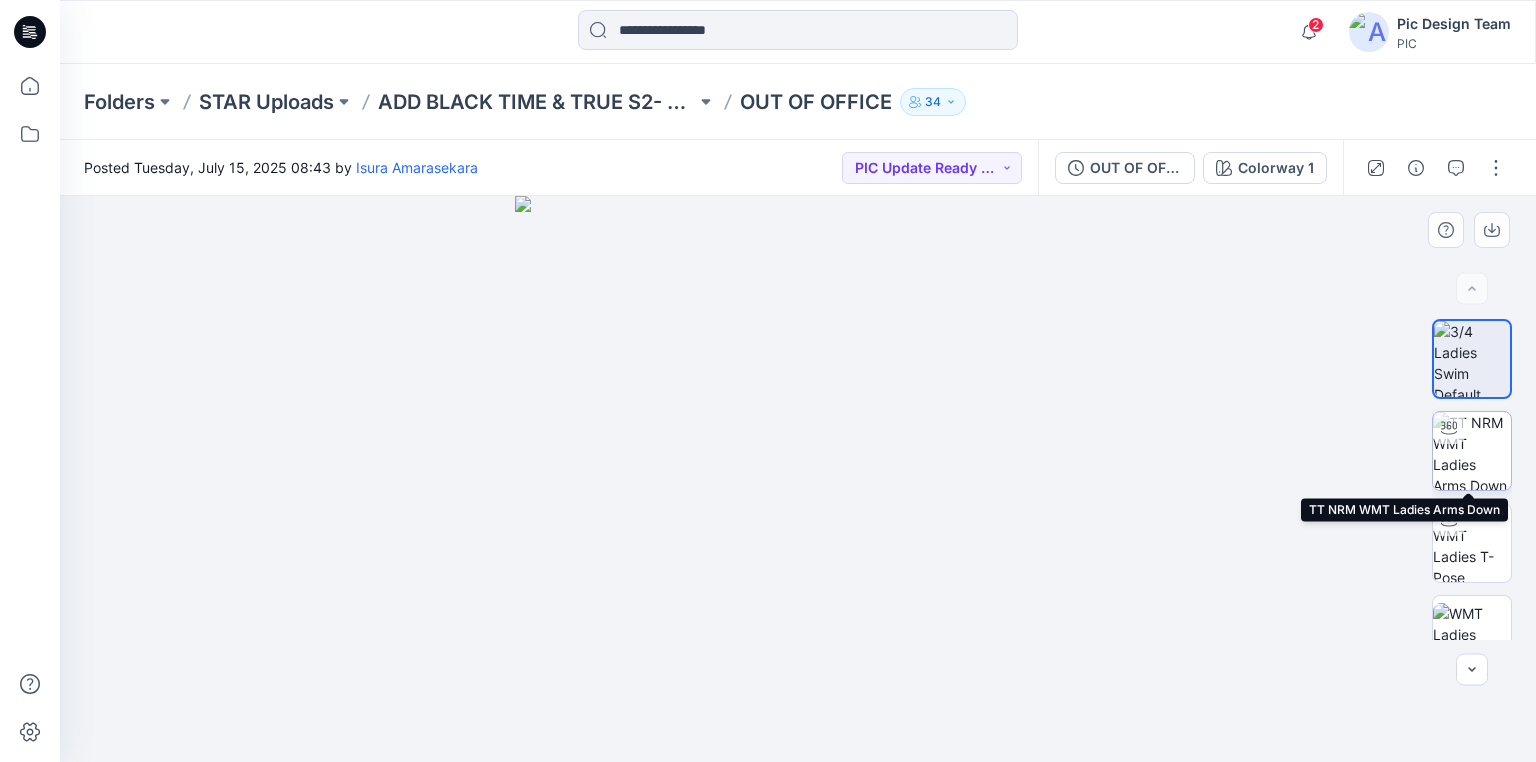 click at bounding box center (1472, 451) 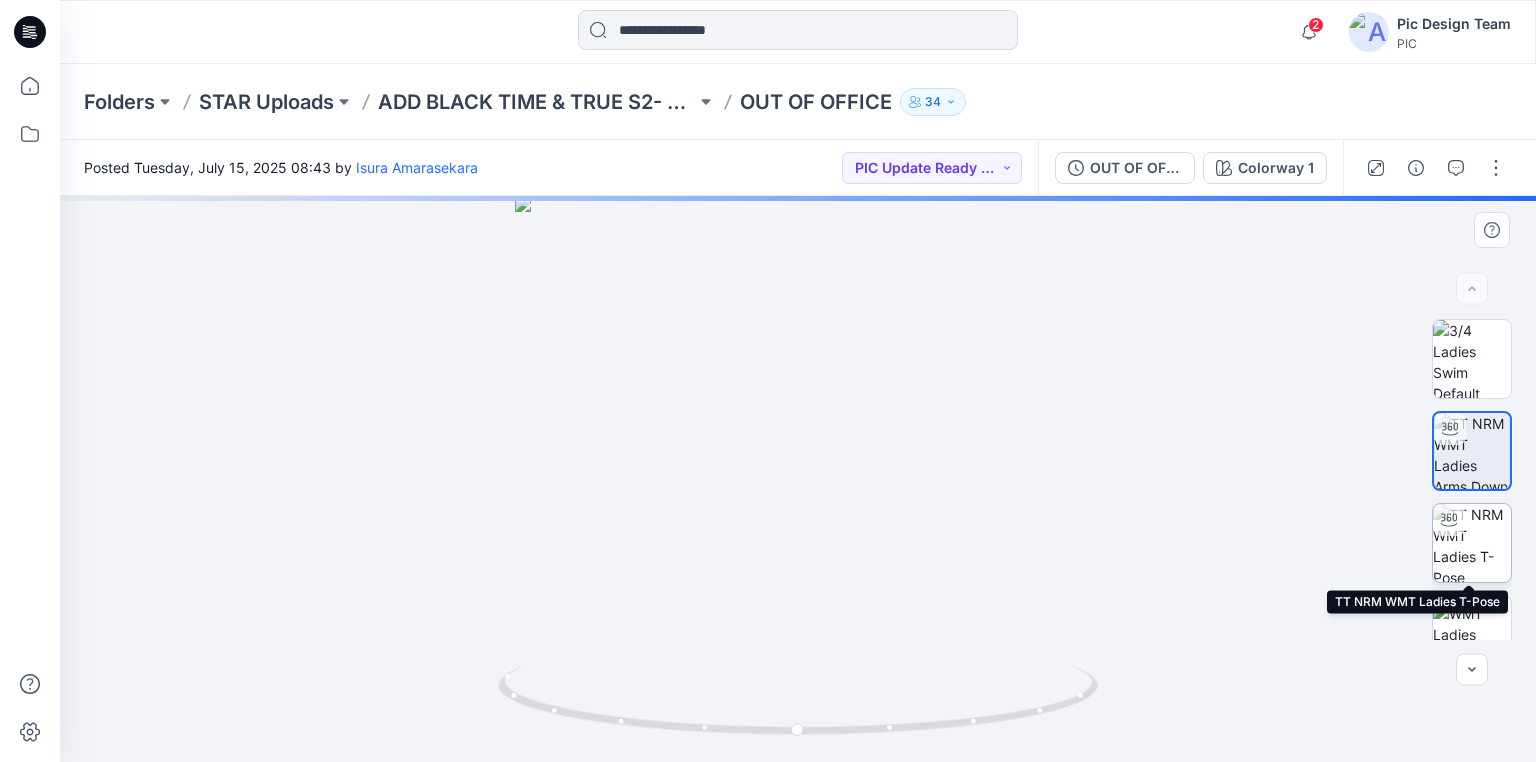 click at bounding box center (1472, 543) 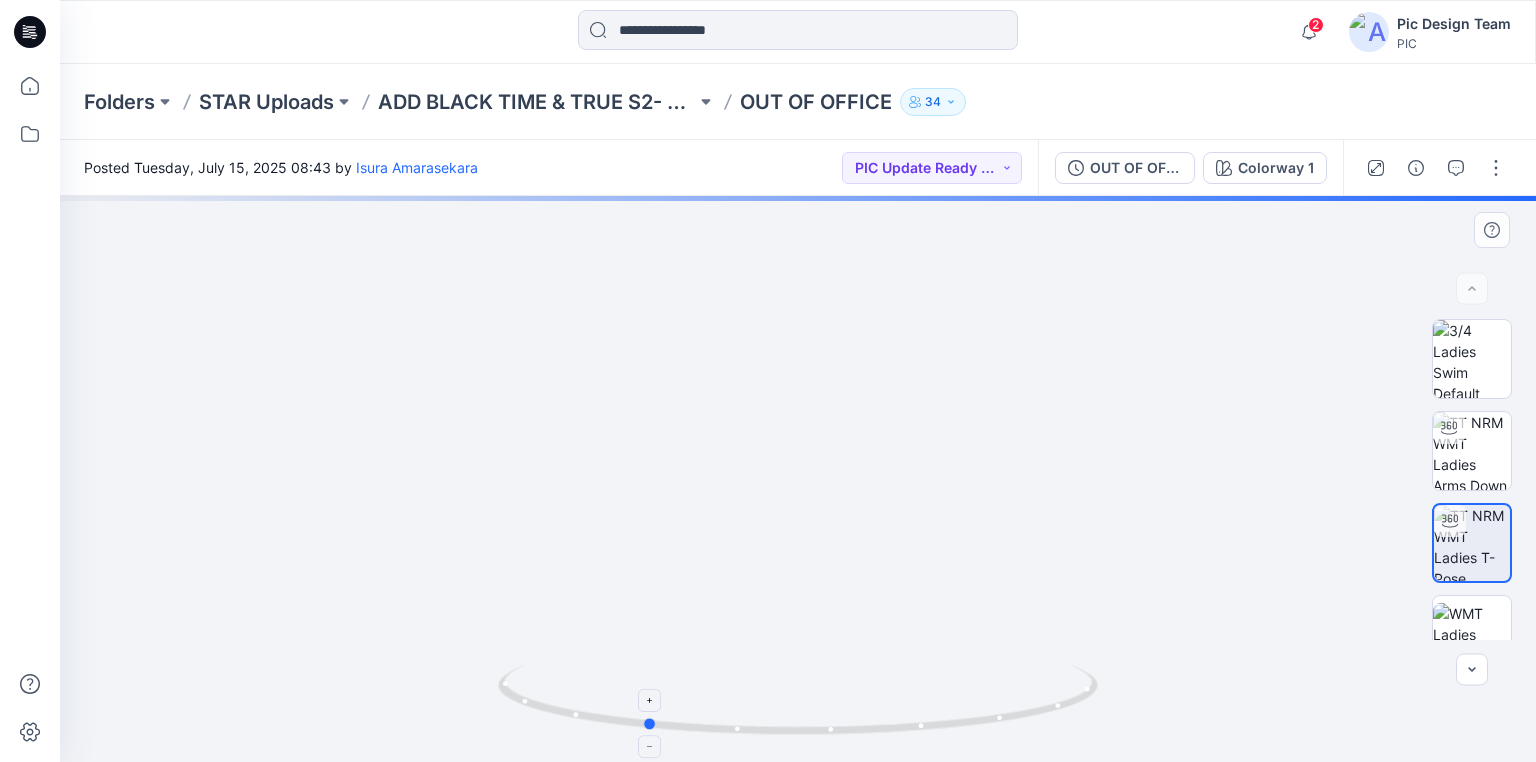 drag, startPoint x: 995, startPoint y: 722, endPoint x: 842, endPoint y: 699, distance: 154.7191 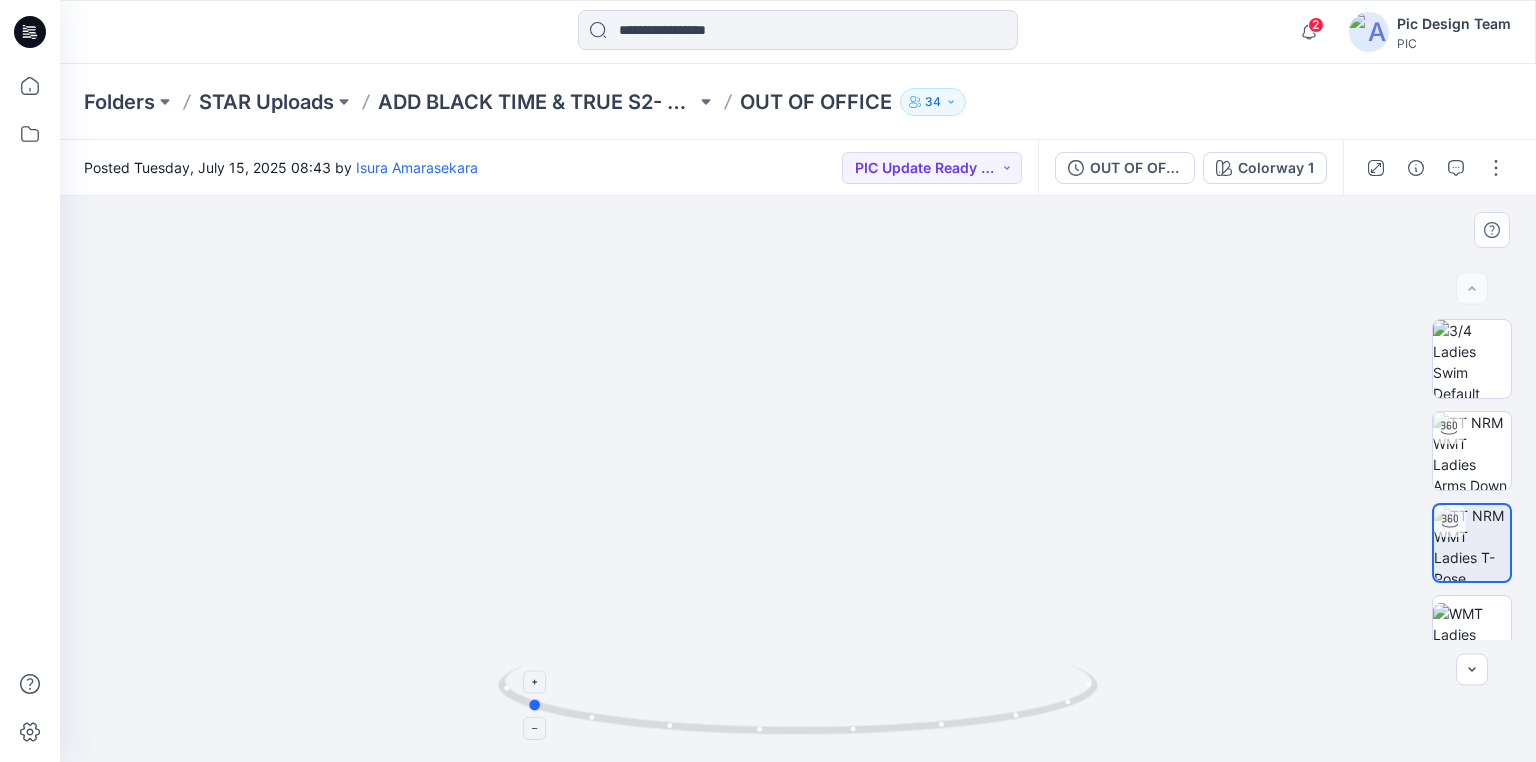 drag, startPoint x: 1010, startPoint y: 719, endPoint x: 891, endPoint y: 714, distance: 119.104996 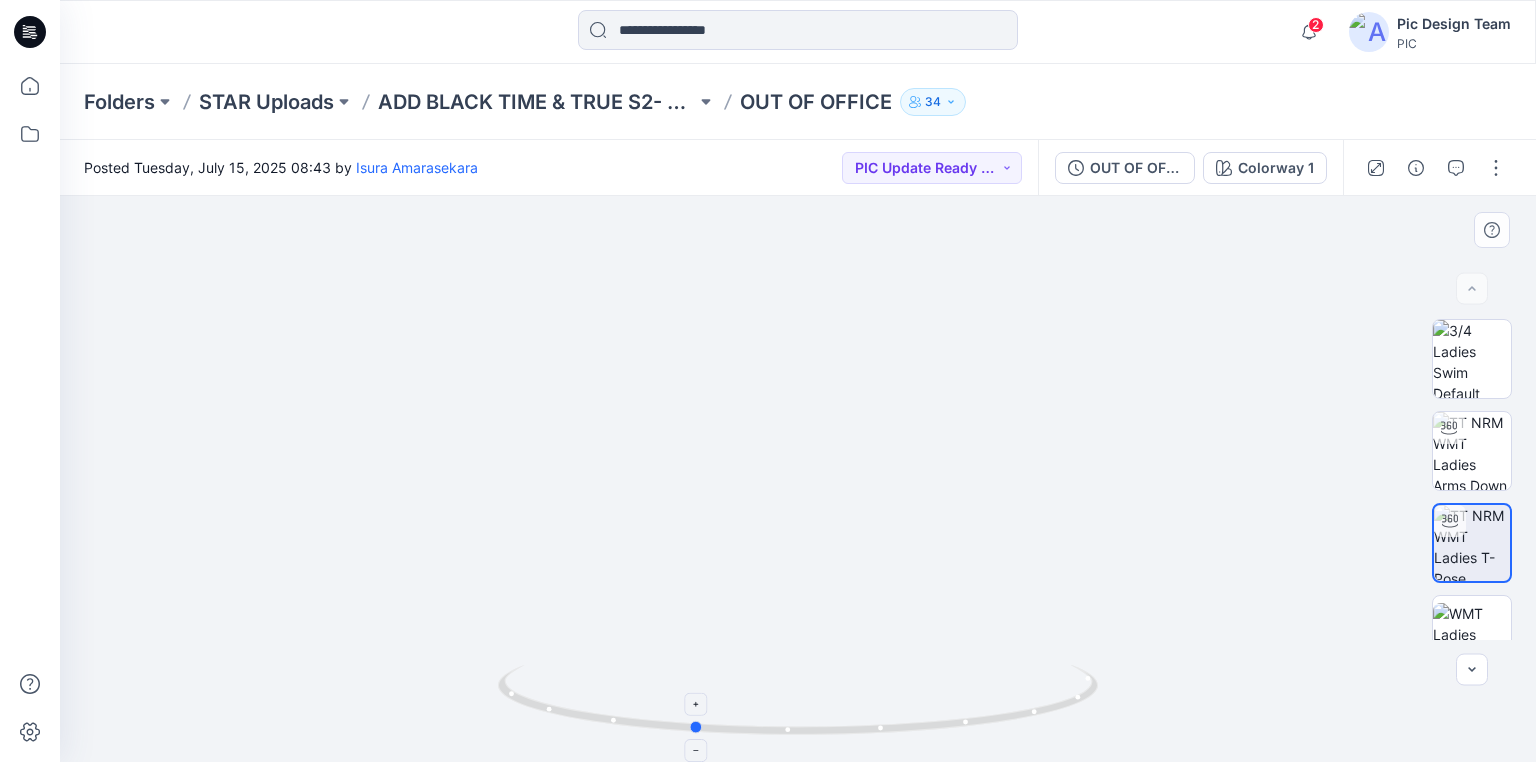 drag, startPoint x: 884, startPoint y: 732, endPoint x: 1051, endPoint y: 732, distance: 167 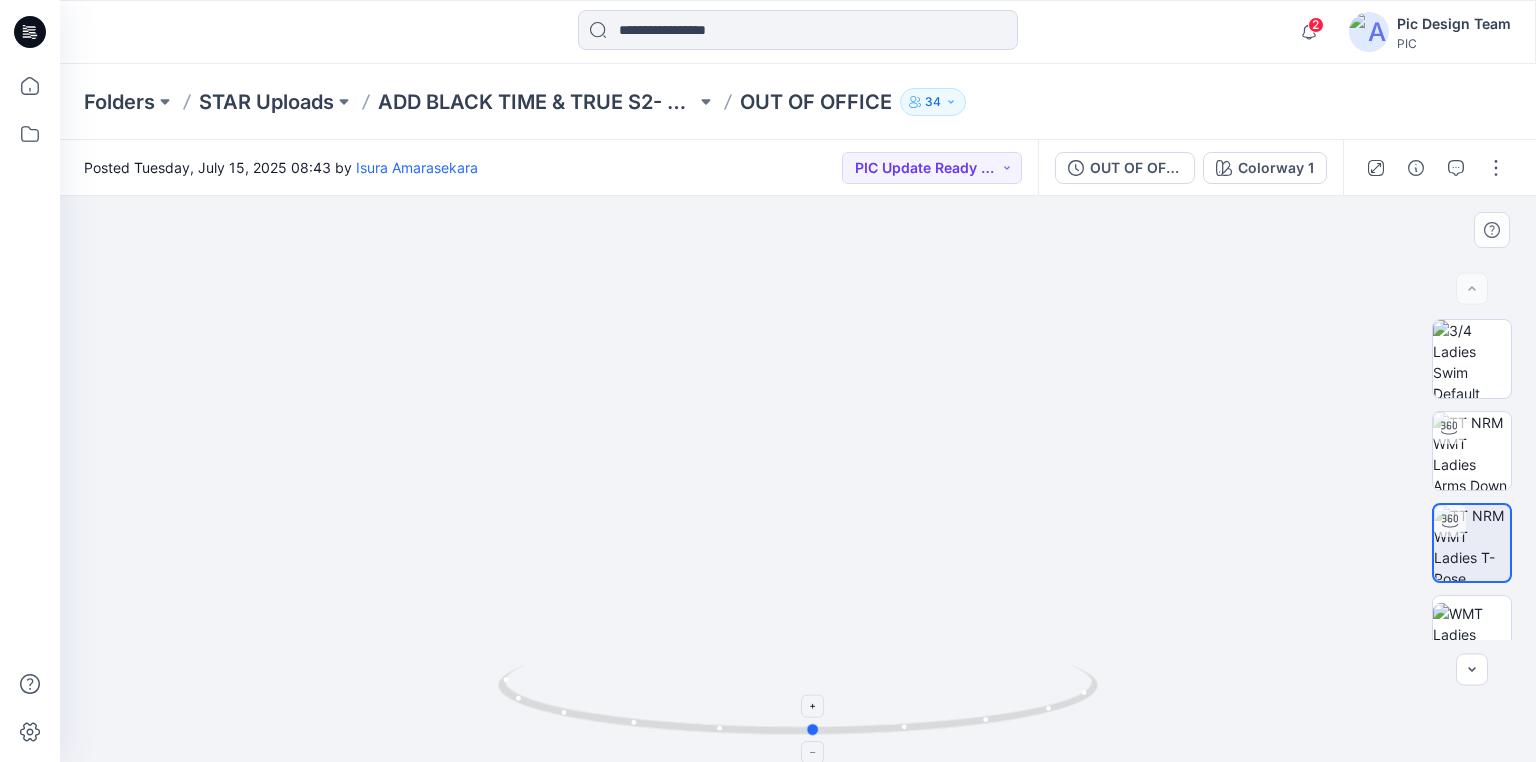 drag, startPoint x: 945, startPoint y: 724, endPoint x: 1066, endPoint y: 720, distance: 121.0661 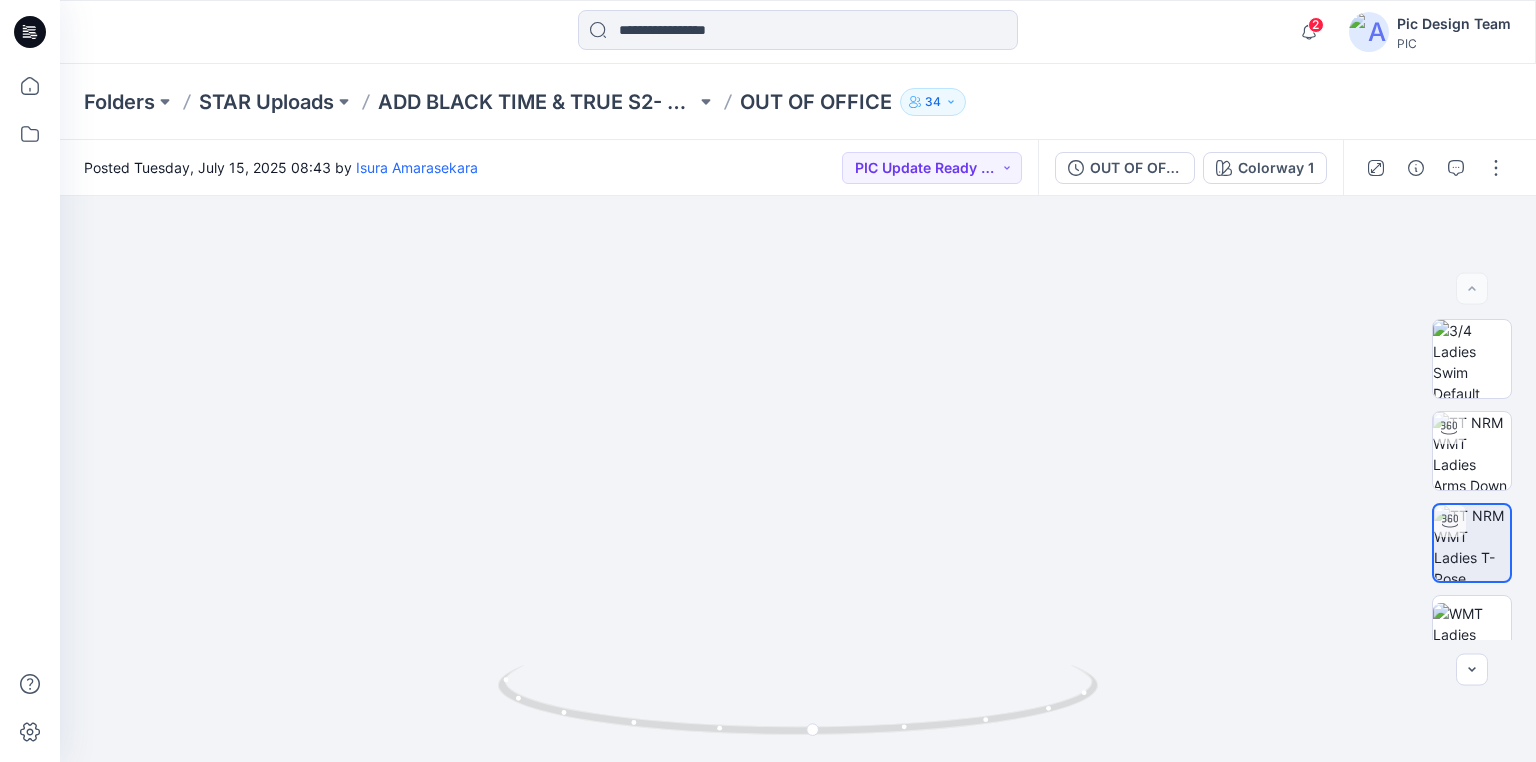 click 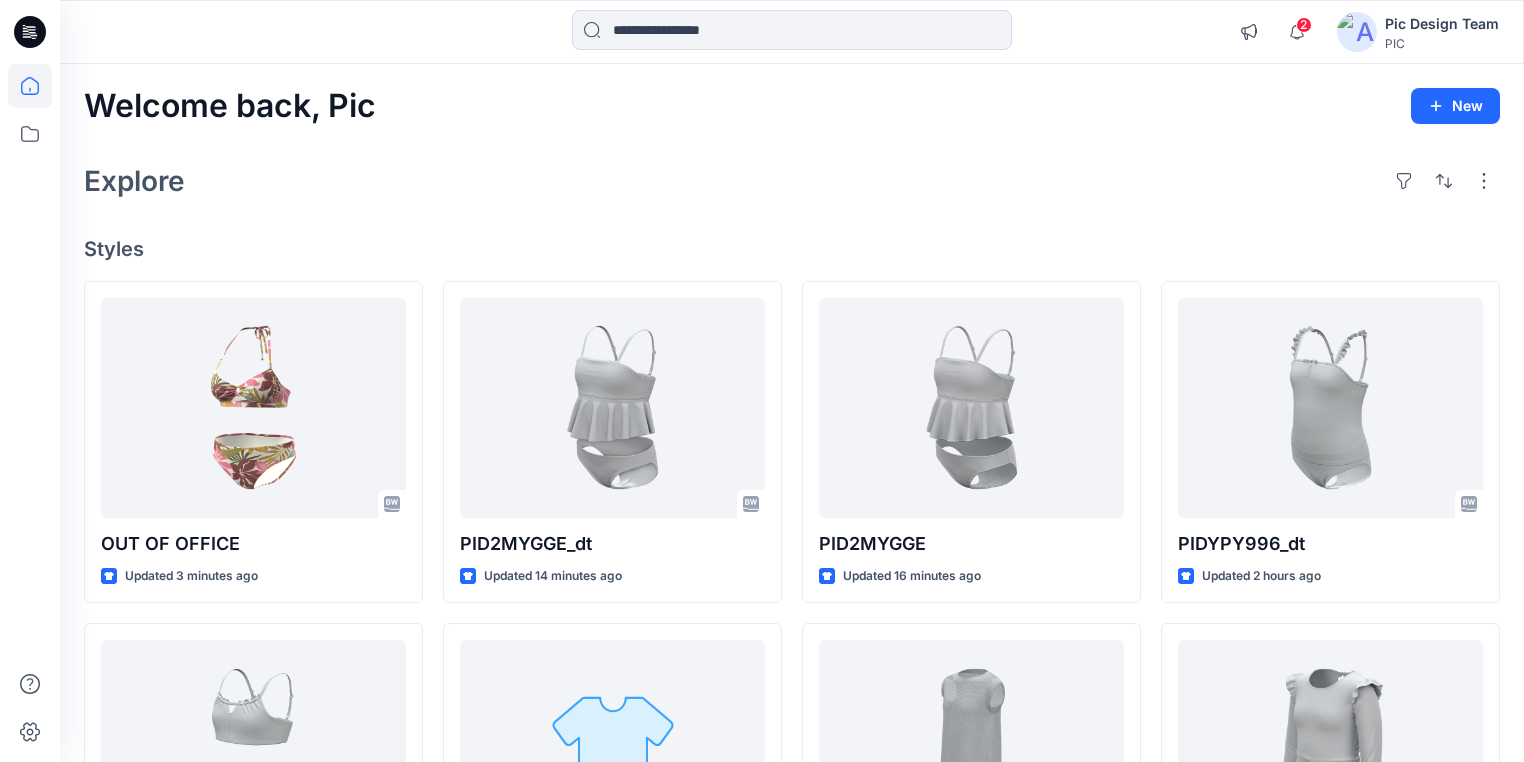 click on "Welcome back, Pic New Explore Styles OUT OF OFFICE Updated 3 minutes ago PID6Z1MMG_dt Updated 2 hours ago PIDL08444 Updated 7 hours ago PID2MYGGE_dt Updated 14 minutes ago 2025- SS 3D Training Project Updated 4 hours ago PIDYPY996 Updated 7 hours ago PID2MYGGE Updated 16 minutes ago PIDG94X65 Updated 6 hours ago COASTAL CUTIE Updated 11 hours ago PIDYPY996_dt Updated 2 hours ago PID44P334 Updated 6 hours ago COASTAL CUTIE Updated 11 hours ago Loading..." at bounding box center [792, 724] 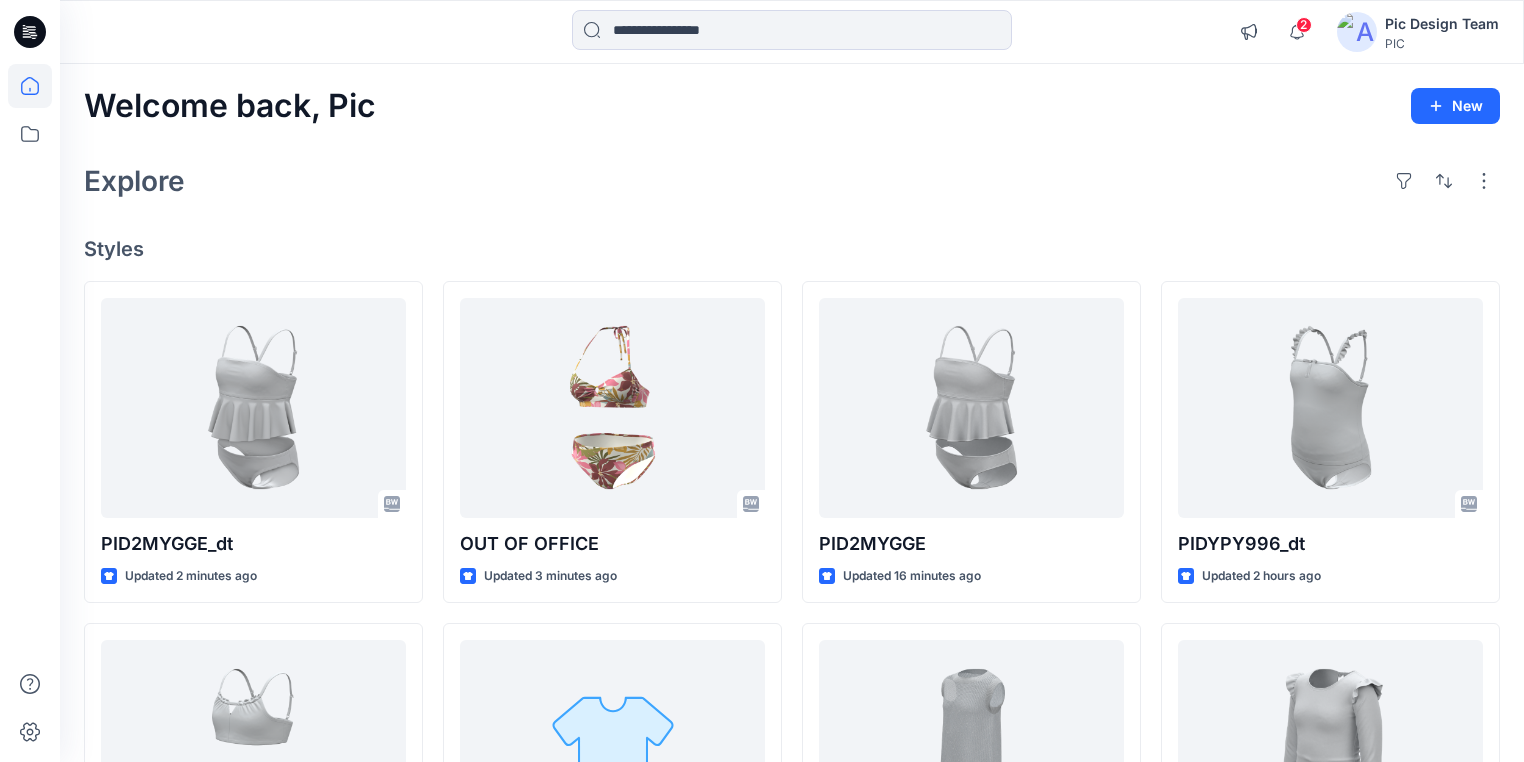 click on "Explore" at bounding box center [792, 181] 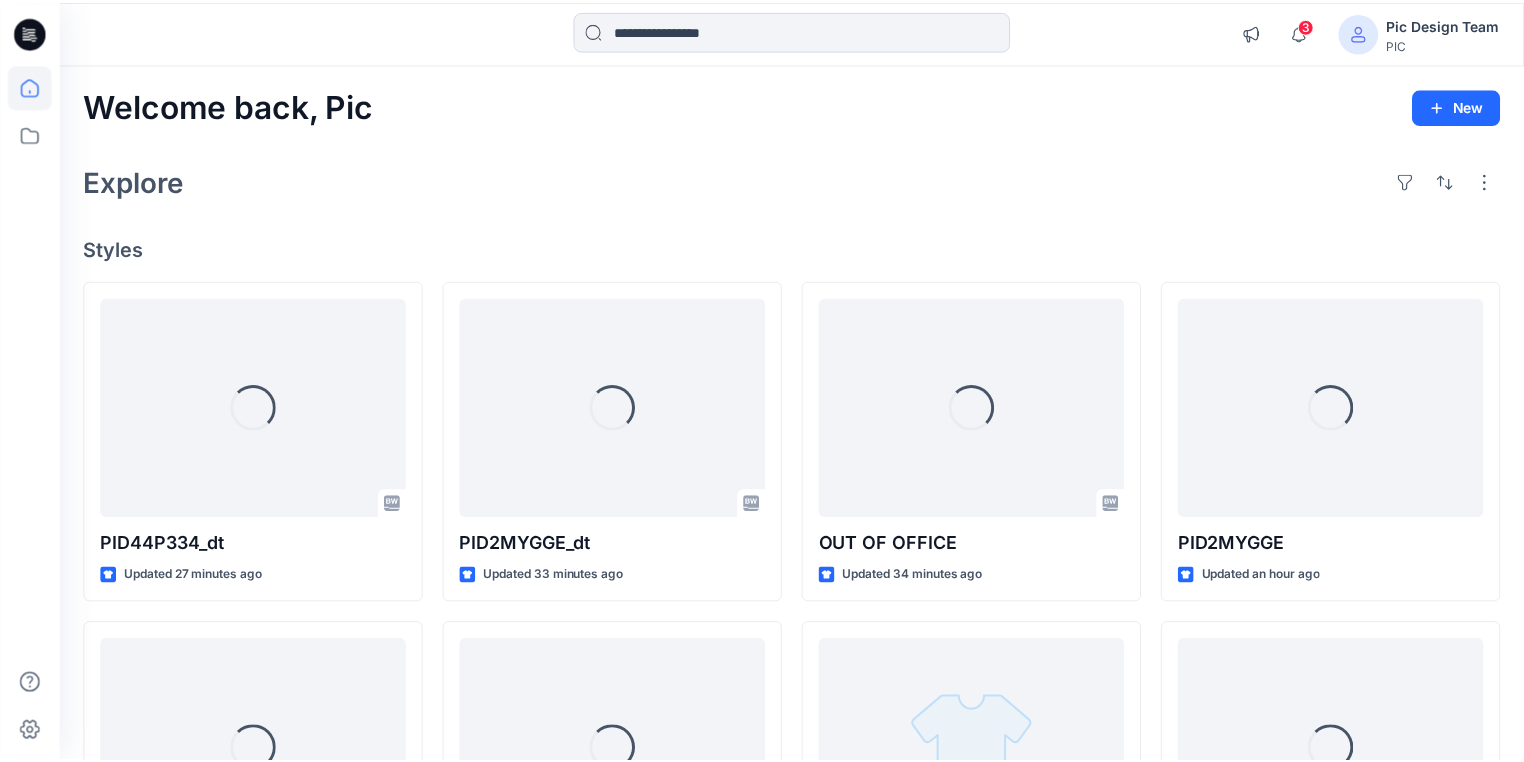 scroll, scrollTop: 0, scrollLeft: 0, axis: both 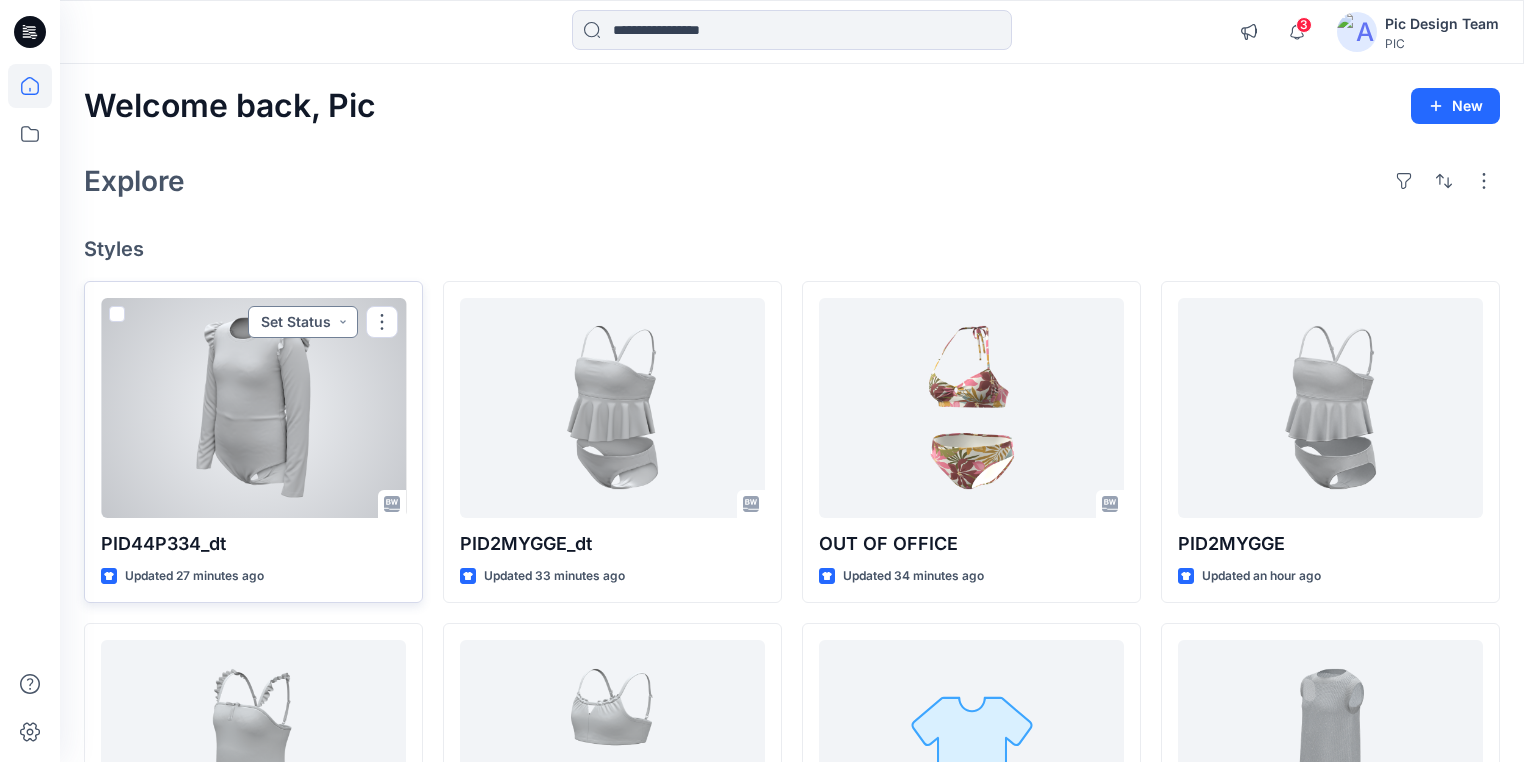 click on "Set Status" at bounding box center (303, 322) 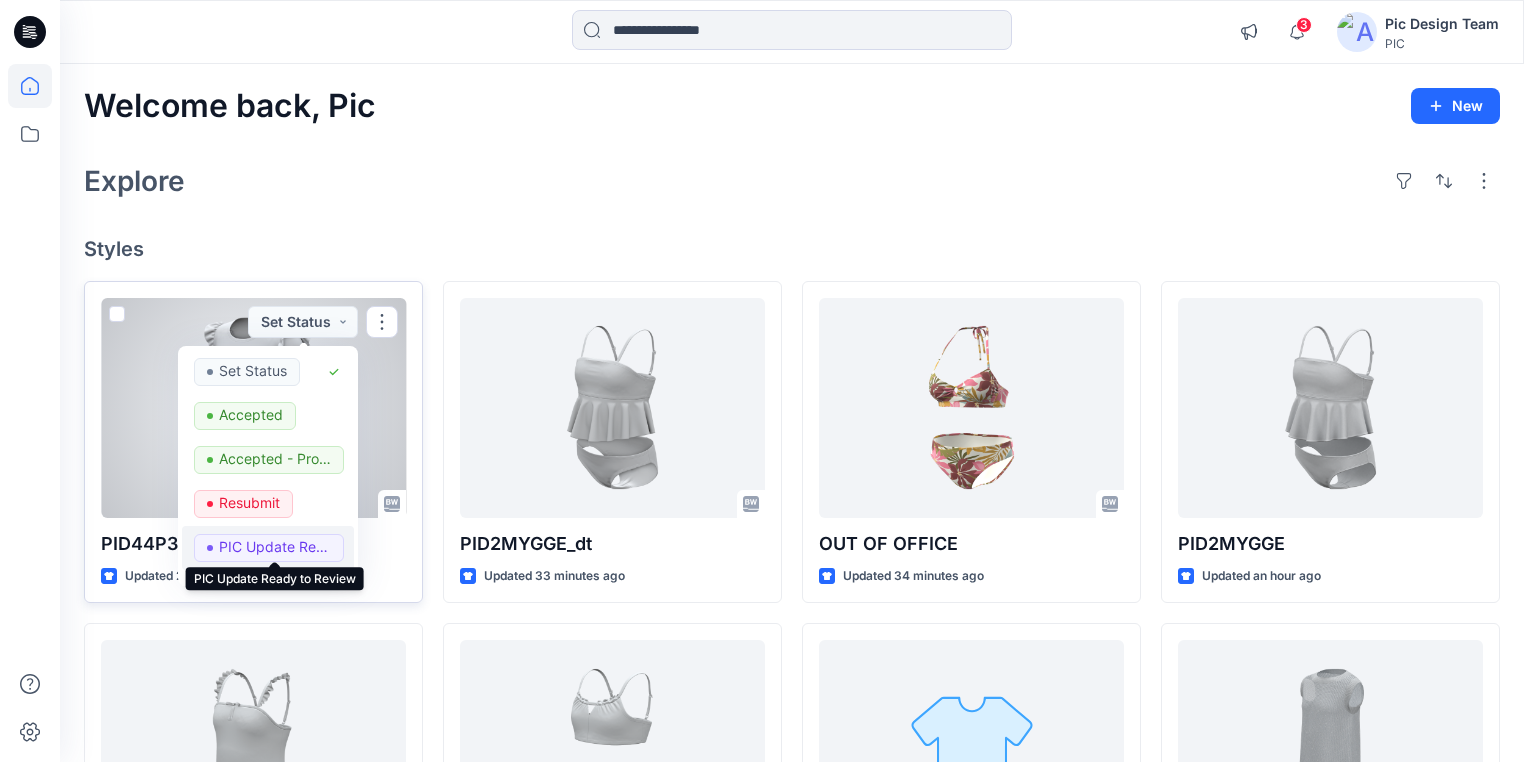 click on "PIC Update Ready to Review" at bounding box center [275, 547] 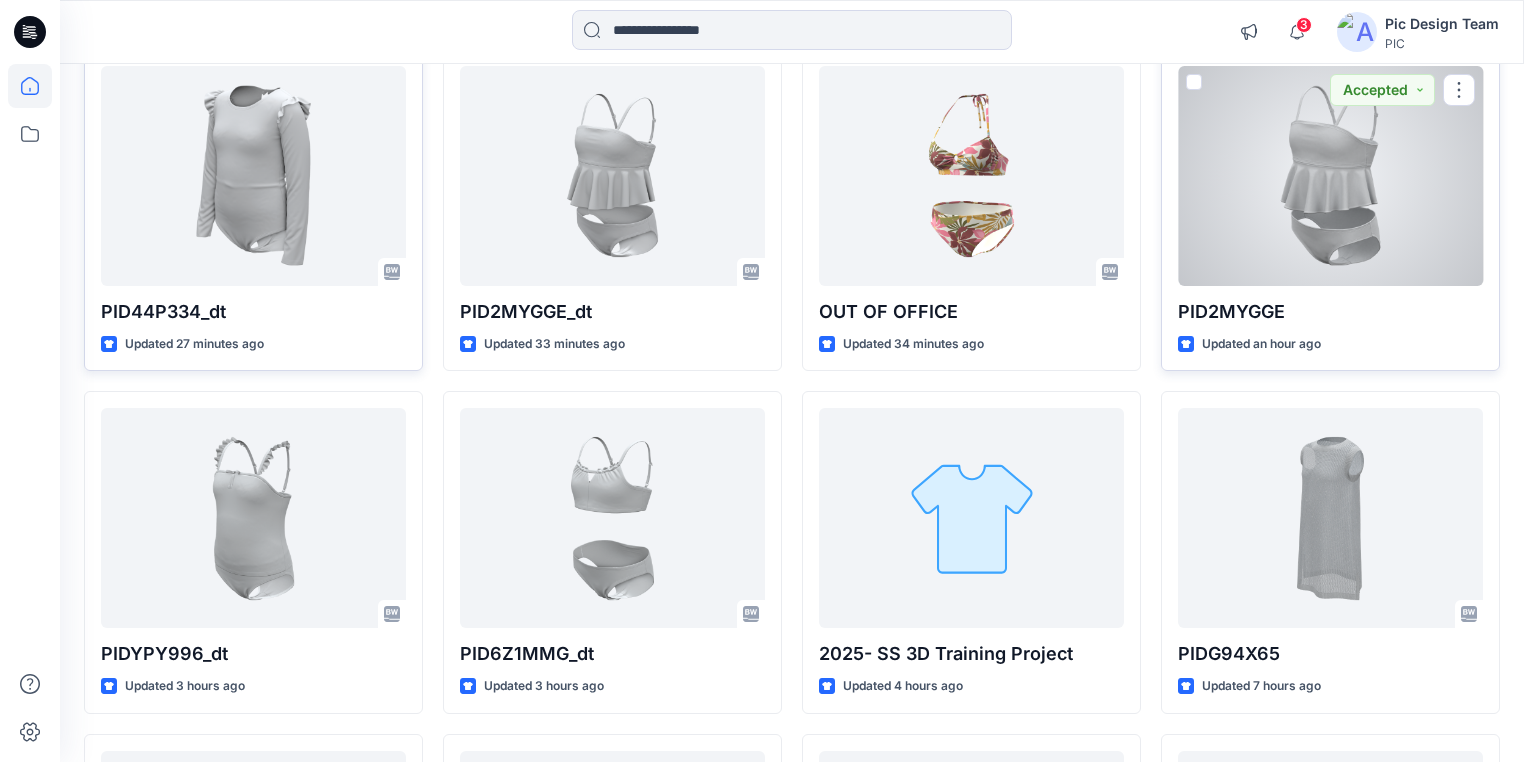 scroll, scrollTop: 240, scrollLeft: 0, axis: vertical 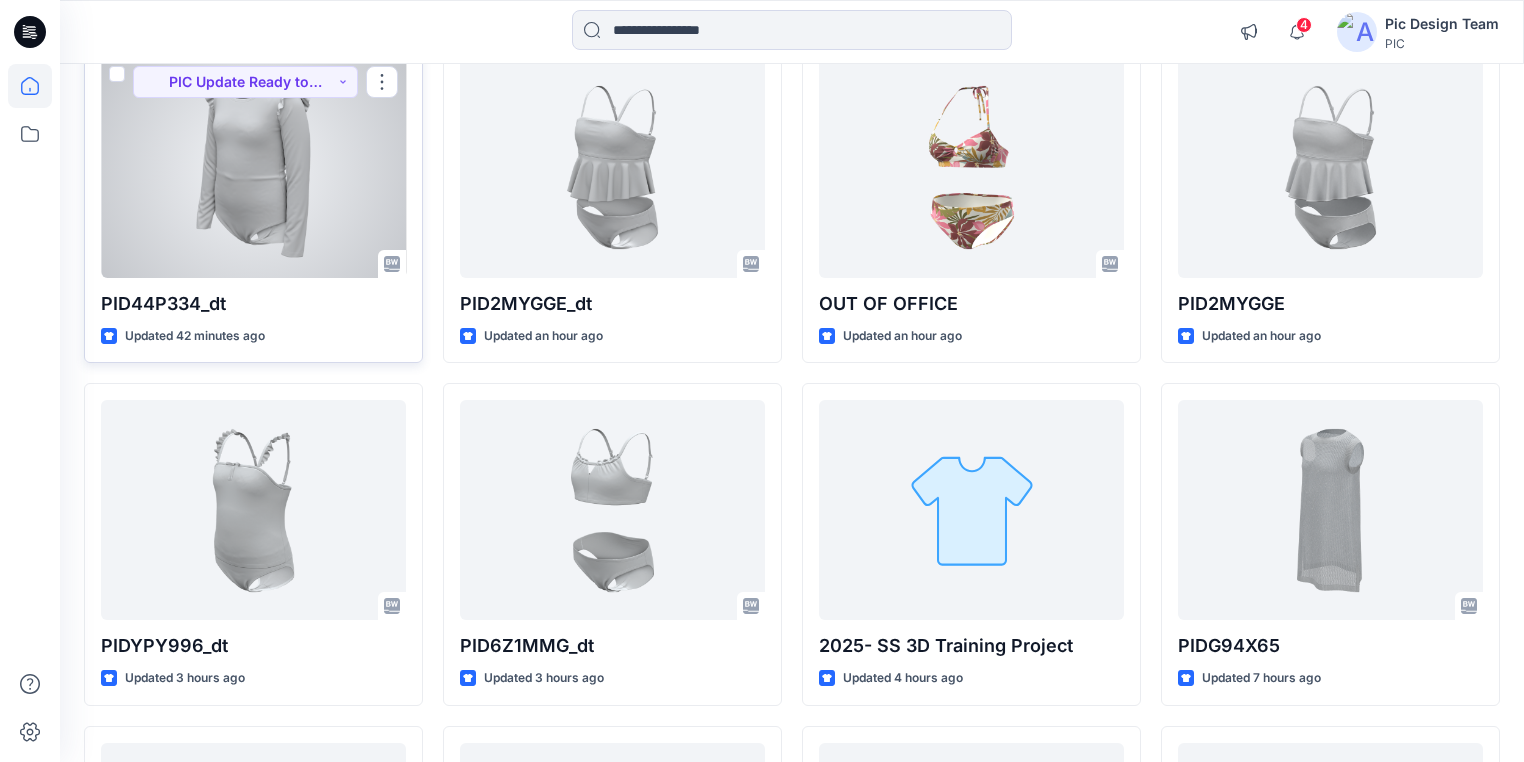 click at bounding box center [253, 168] 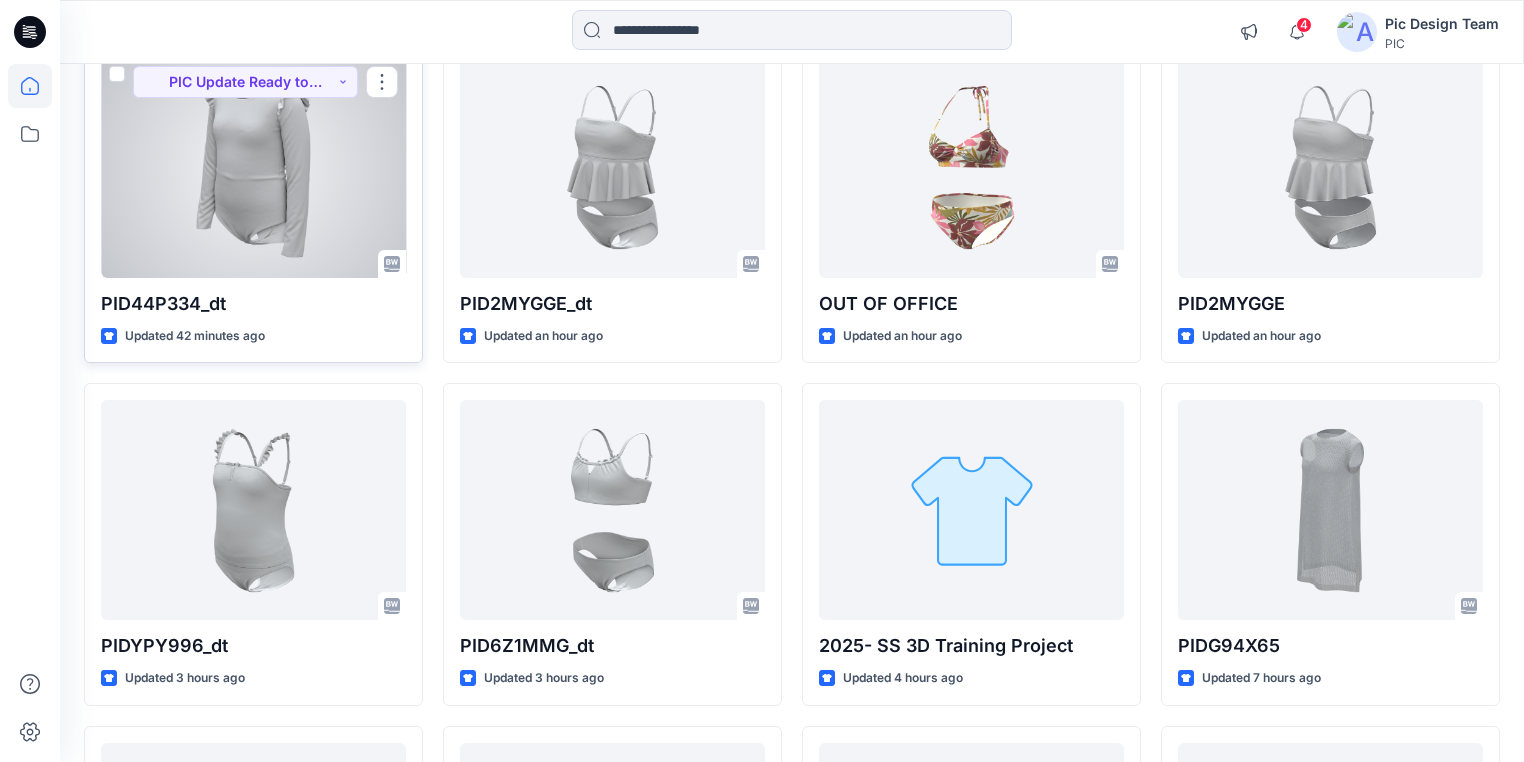 scroll, scrollTop: 0, scrollLeft: 0, axis: both 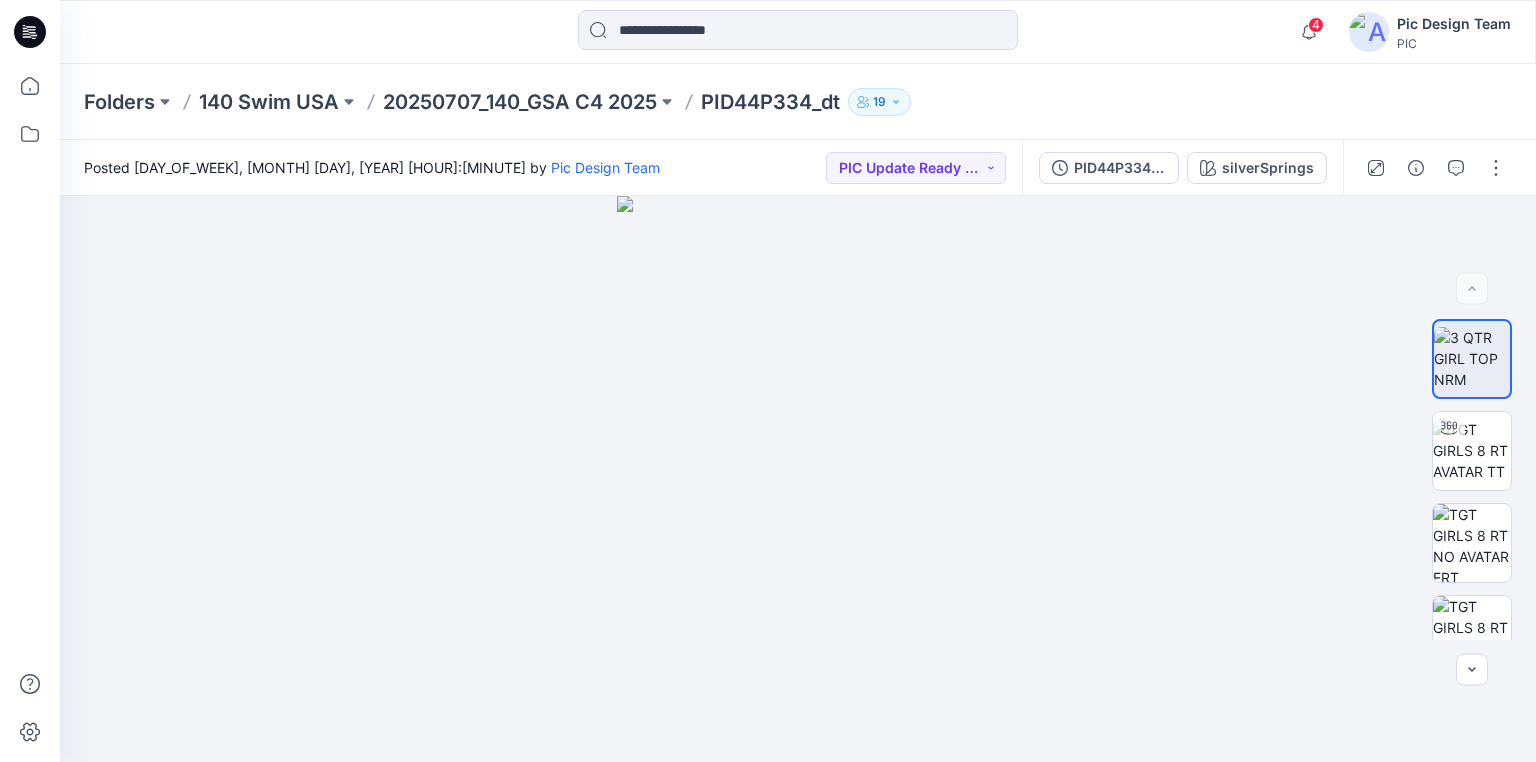 click 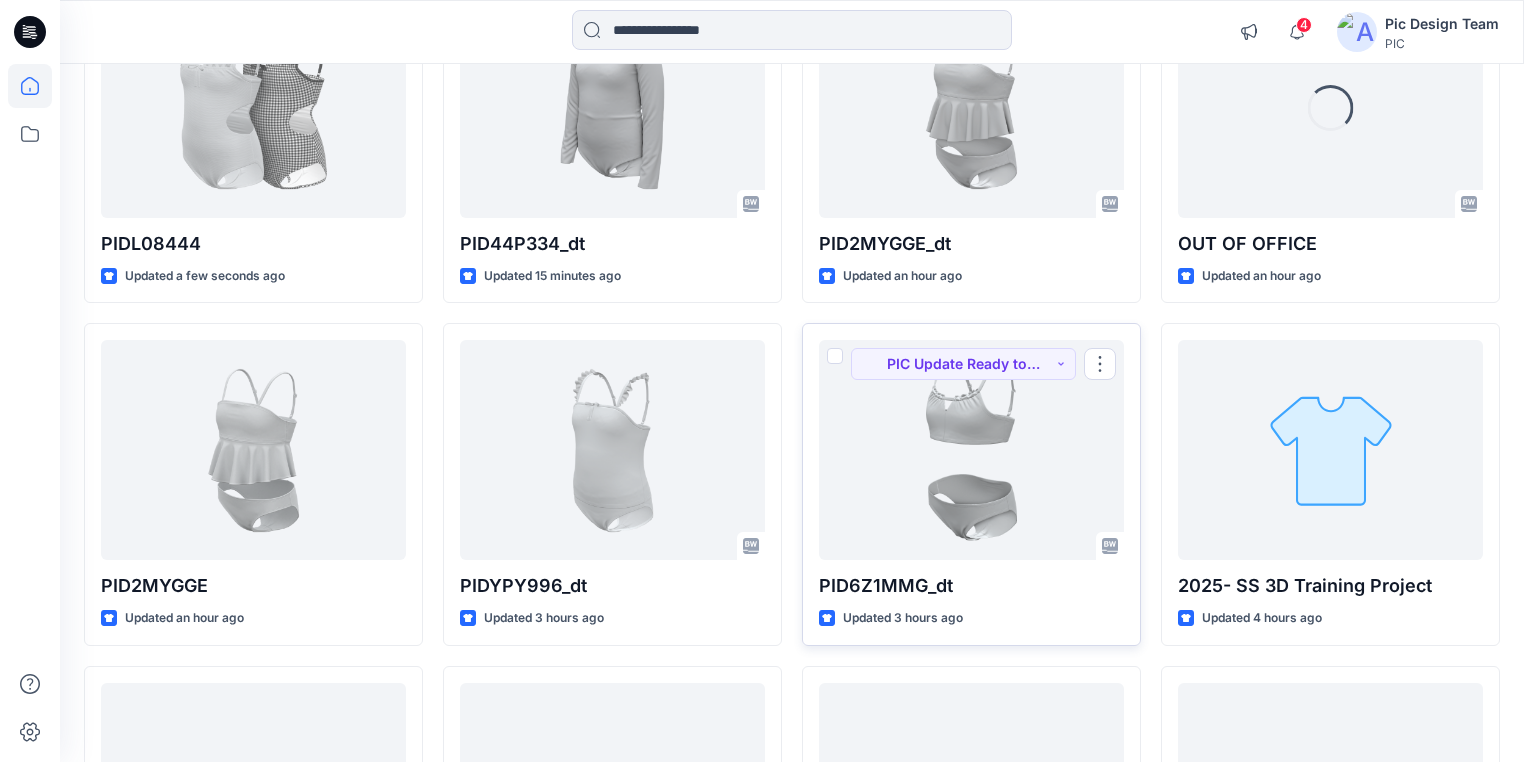 scroll, scrollTop: 320, scrollLeft: 0, axis: vertical 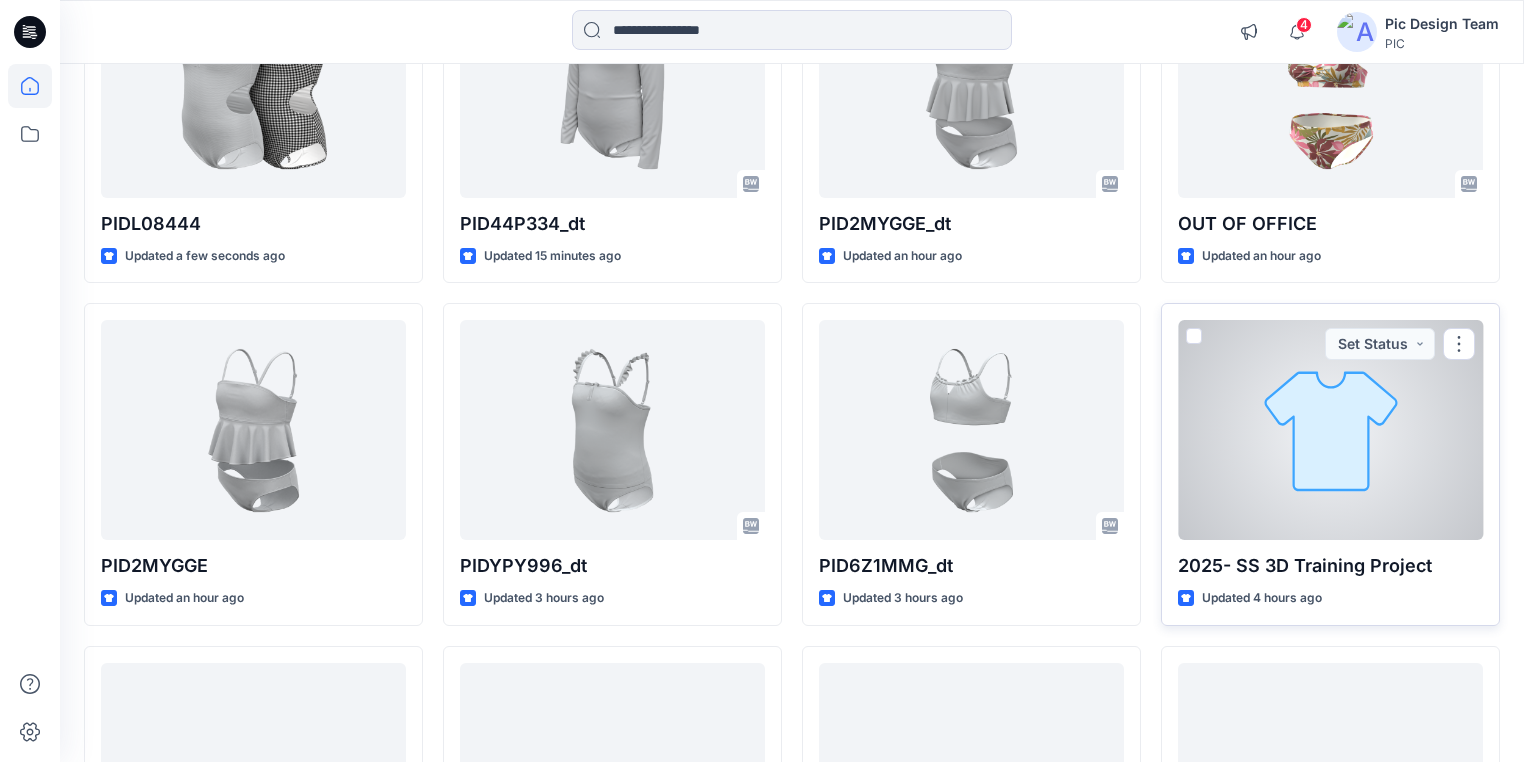 click at bounding box center [1330, 430] 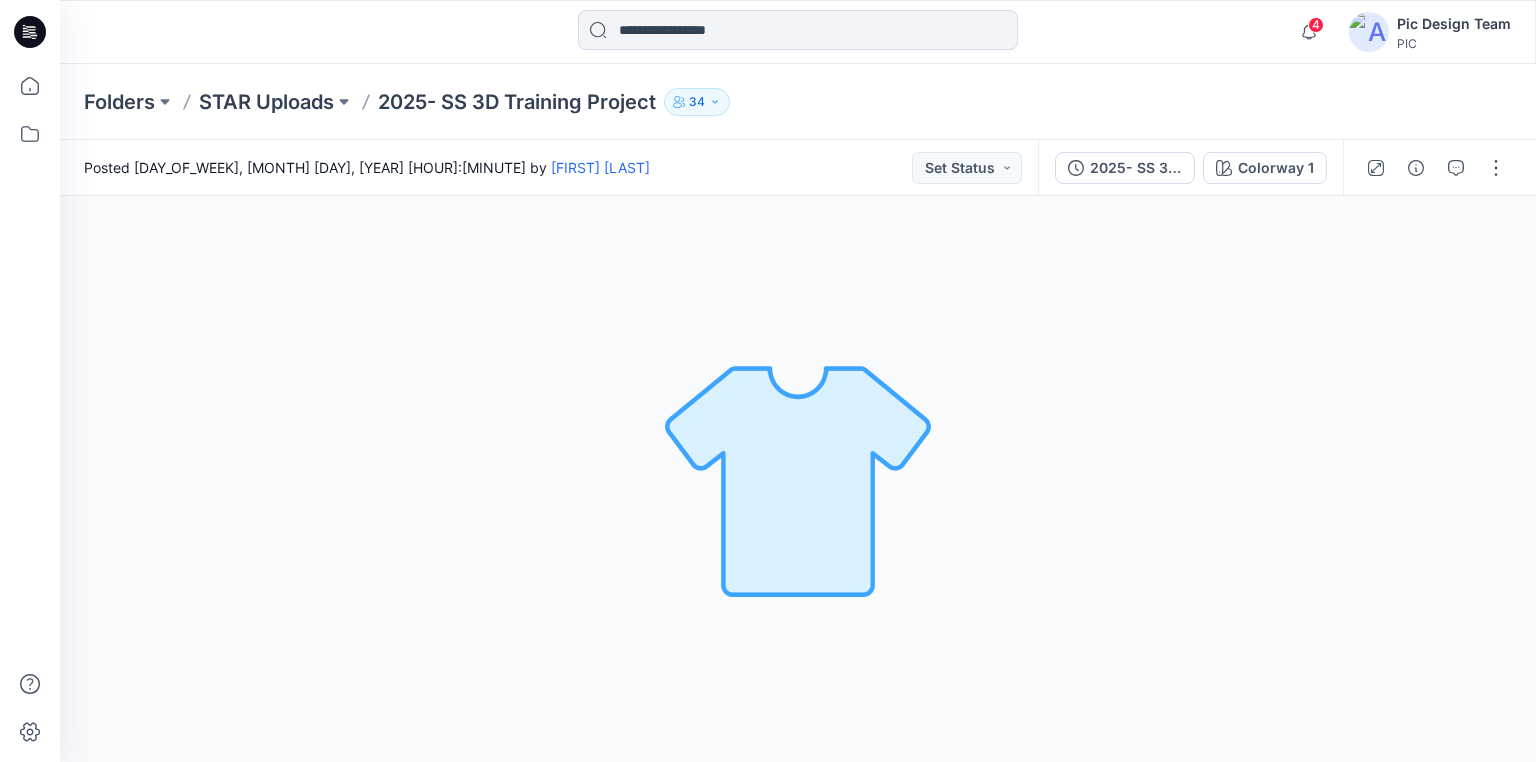 click 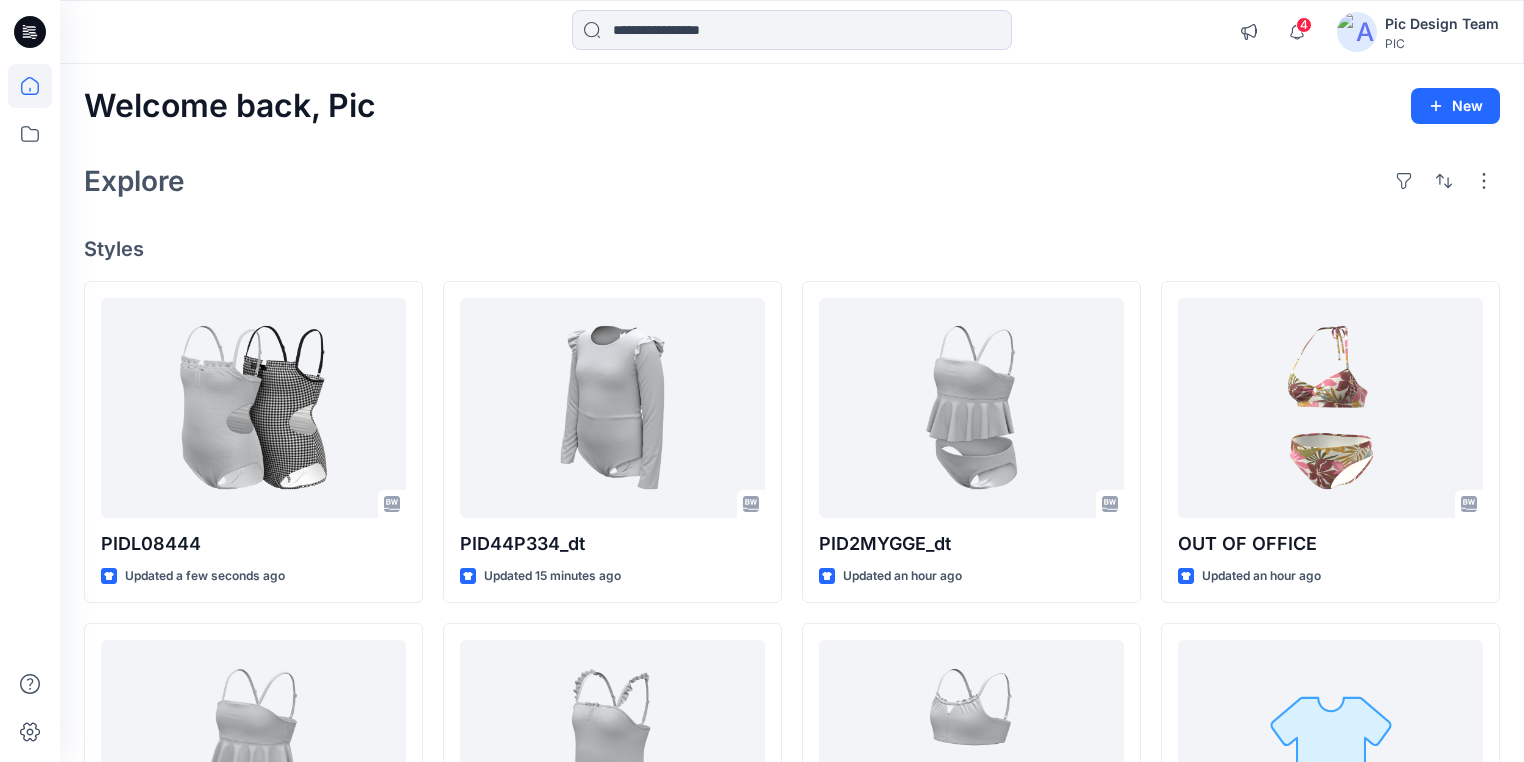 click on "Welcome back, Pic New Explore Styles PIDL08444 Updated a few seconds ago PID2MYGGE Updated an hour ago PIDG94X65 Updated 7 hours ago PID44P334_dt Updated 15 minutes ago PIDYPY996_dt Updated 3 hours ago PID44P334 Updated 7 hours ago PID2MYGGE_dt Updated an hour ago PID6Z1MMG_dt Updated 3 hours ago PIDYPY996 Updated 7 hours ago OUT OF OFFICE Updated an hour ago [YEAR]- SS 3D Training Project Updated 4 hours ago COASTAL CUTIE Updated 12 hours ago Loading..." at bounding box center (792, 724) 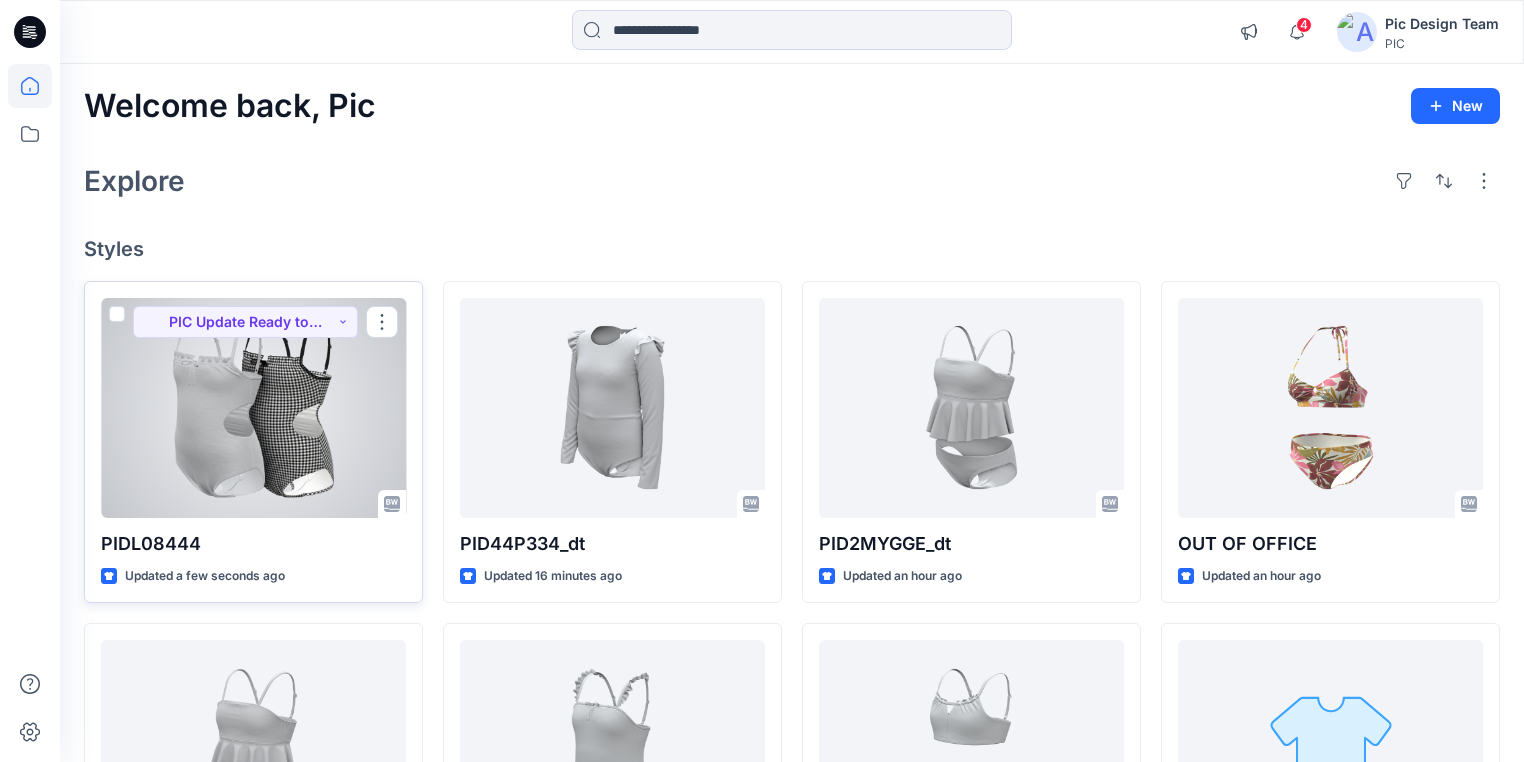 click at bounding box center (253, 408) 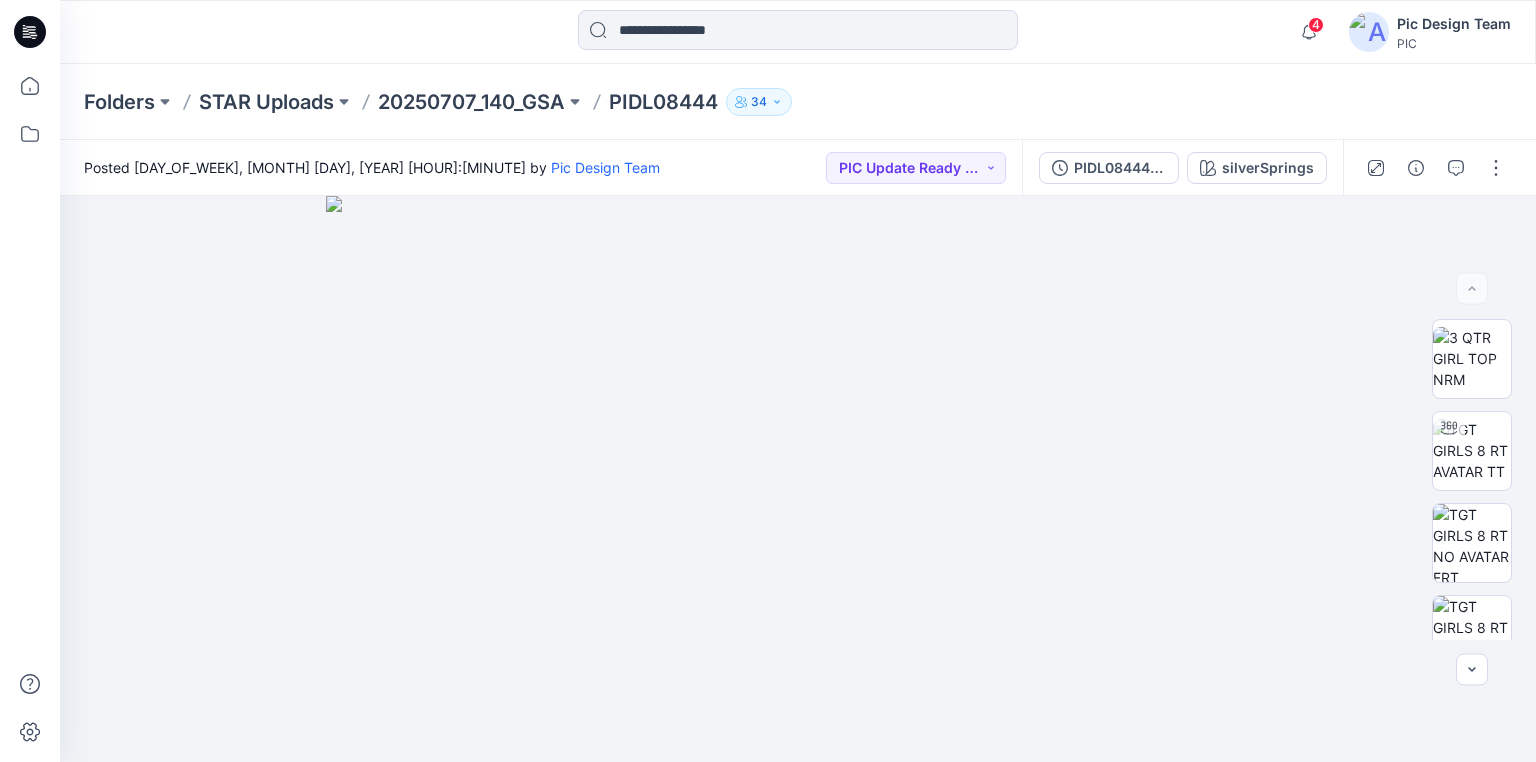 click 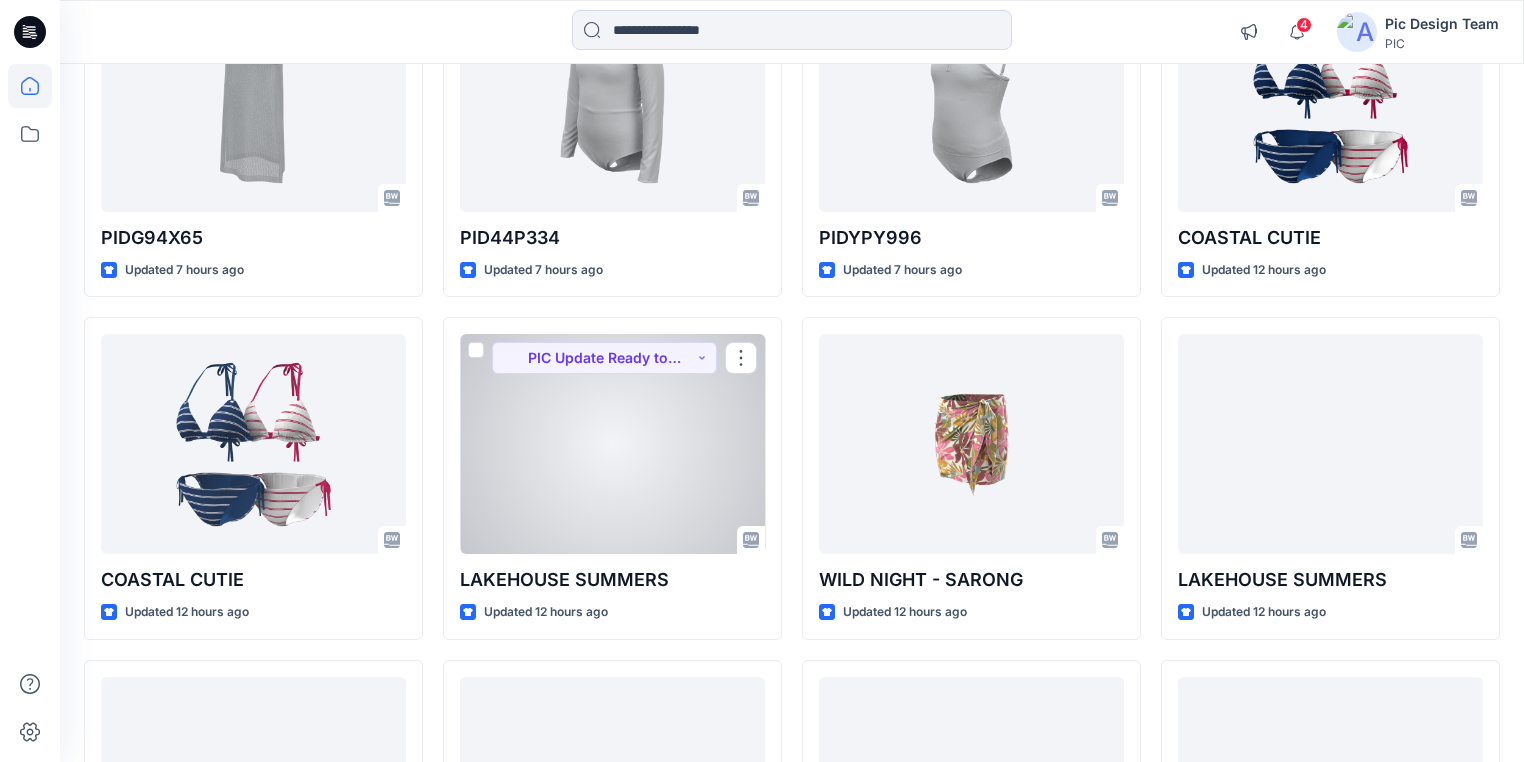 scroll, scrollTop: 1020, scrollLeft: 0, axis: vertical 